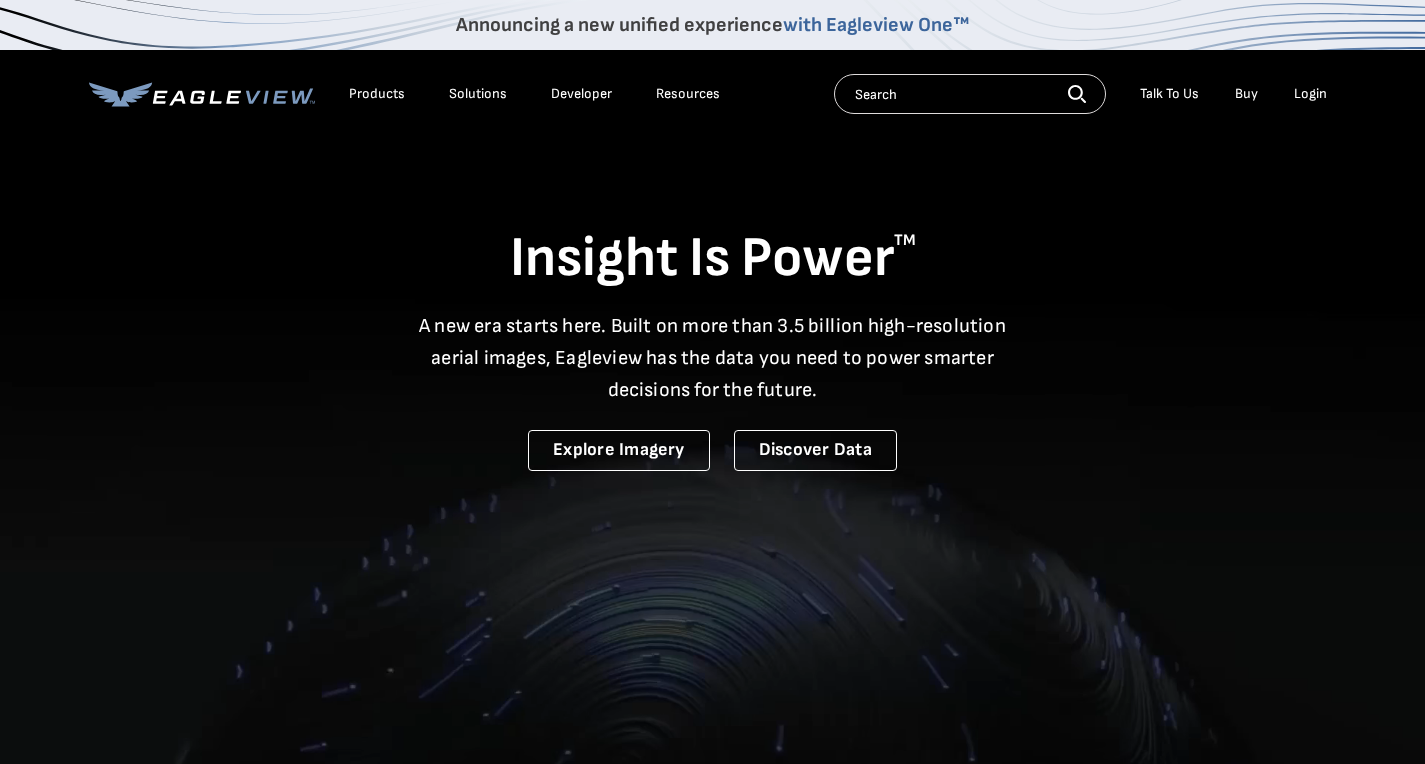 scroll, scrollTop: 0, scrollLeft: 0, axis: both 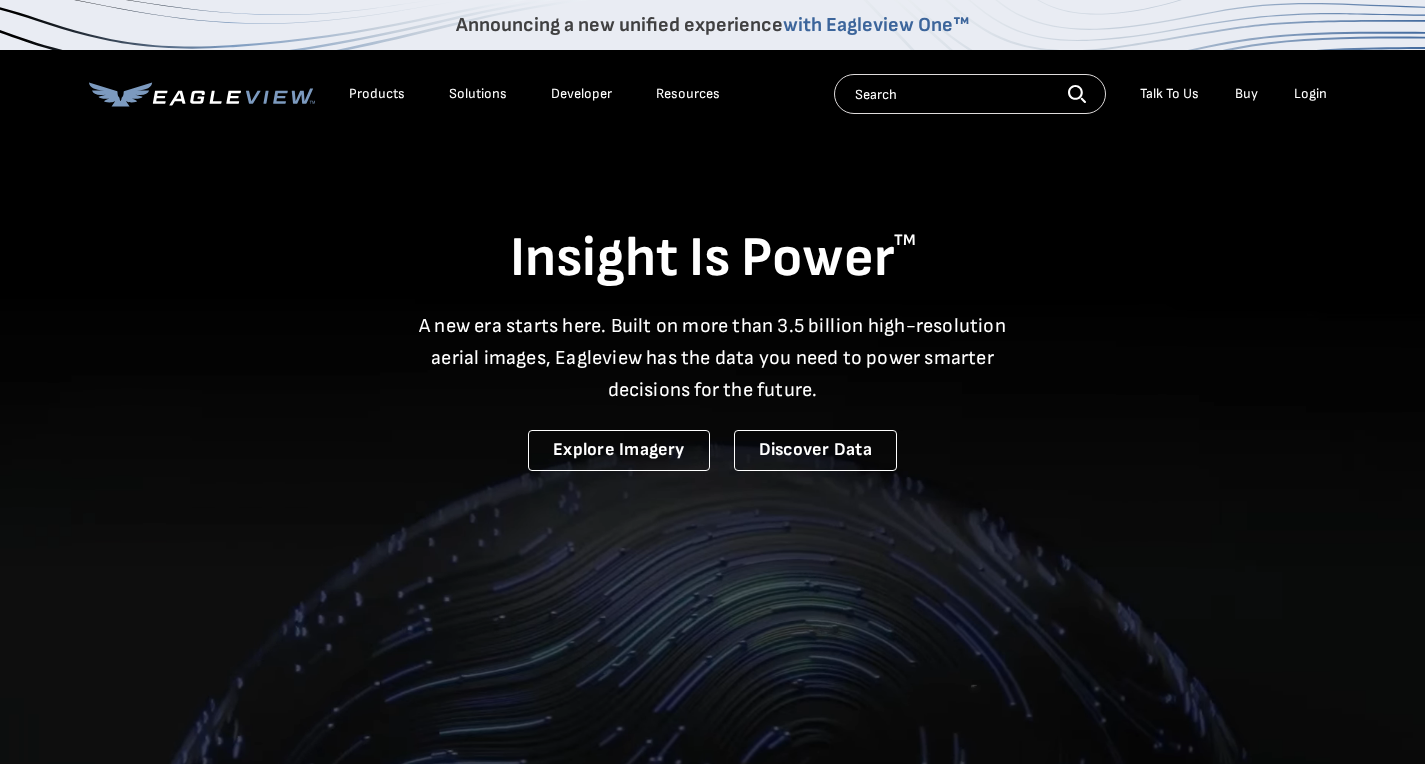 click on "Login" at bounding box center [1310, 94] 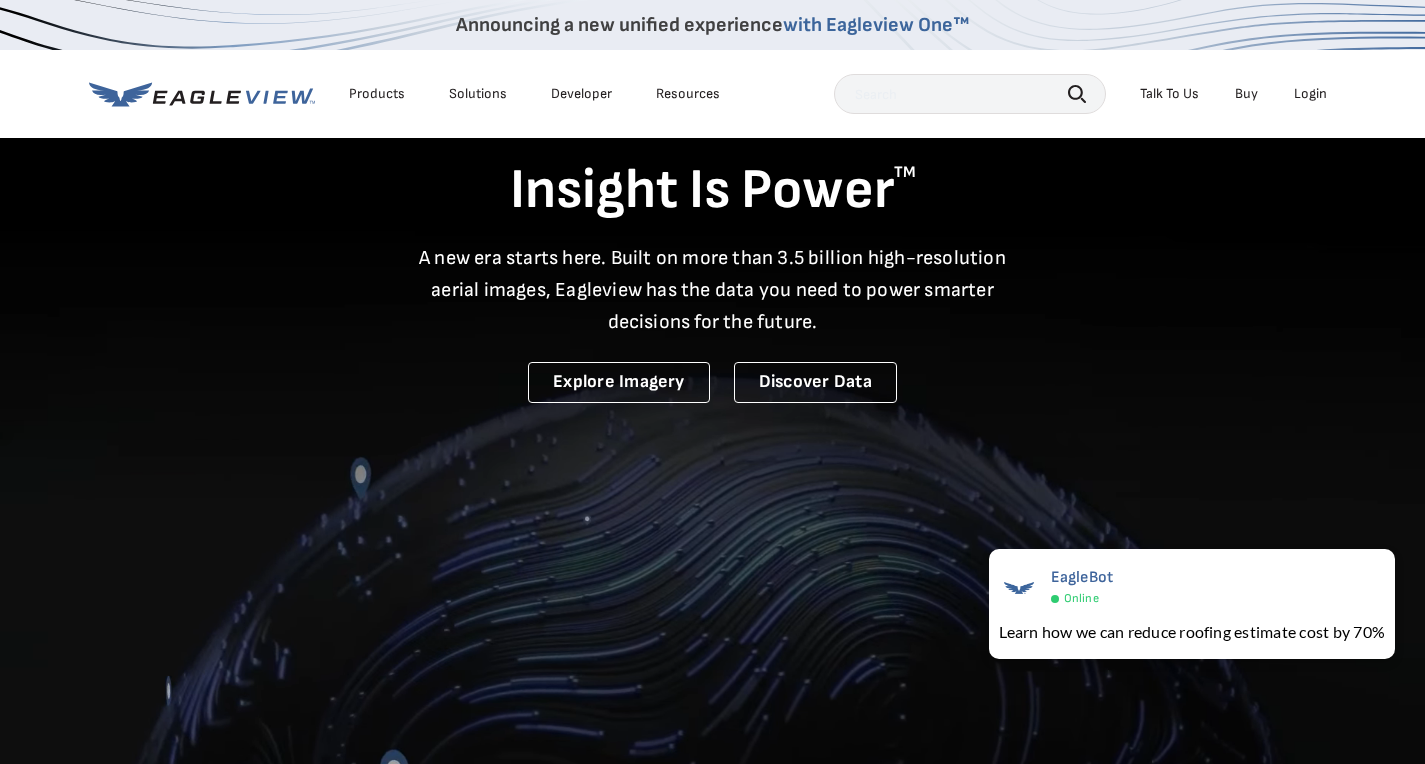 scroll, scrollTop: 0, scrollLeft: 0, axis: both 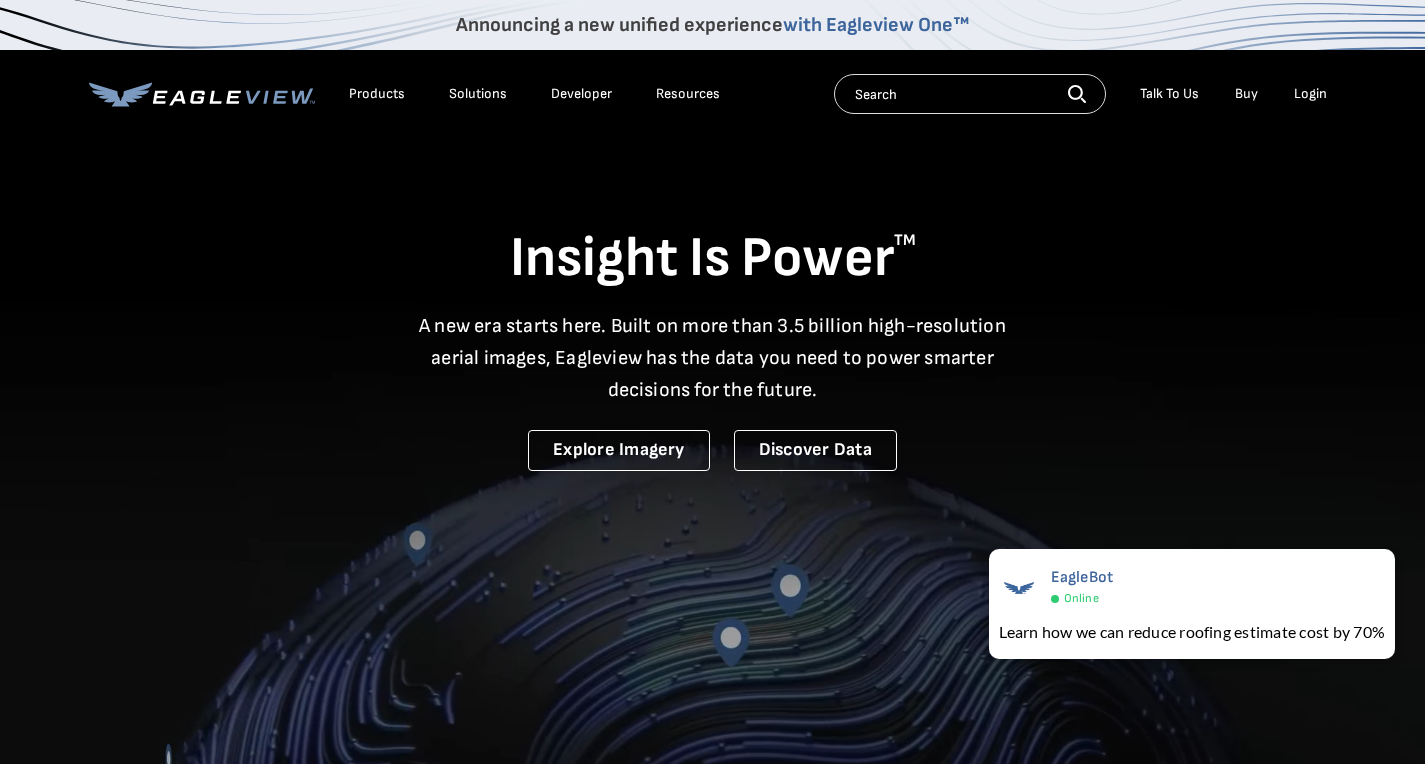 click on "Login" at bounding box center (1310, 94) 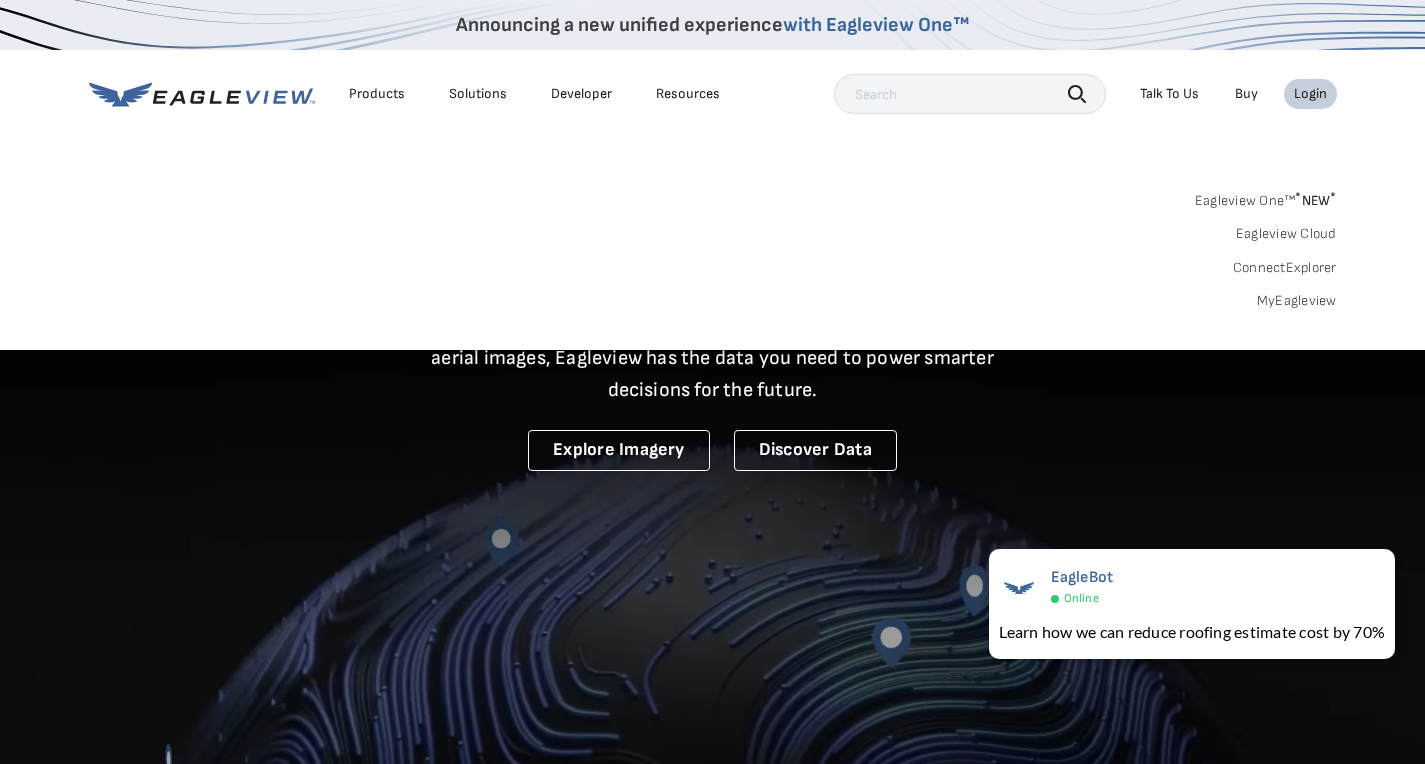 click on "Login" at bounding box center [1310, 94] 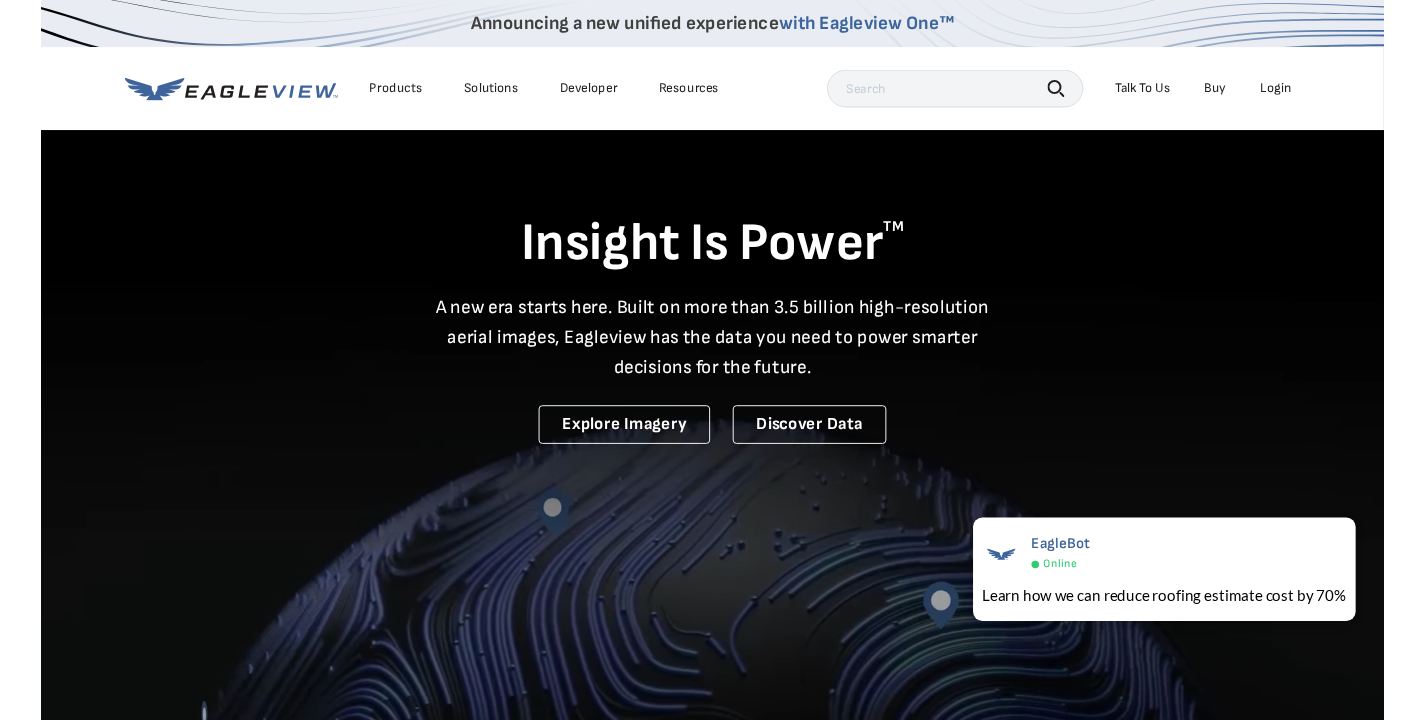 scroll, scrollTop: 4, scrollLeft: 0, axis: vertical 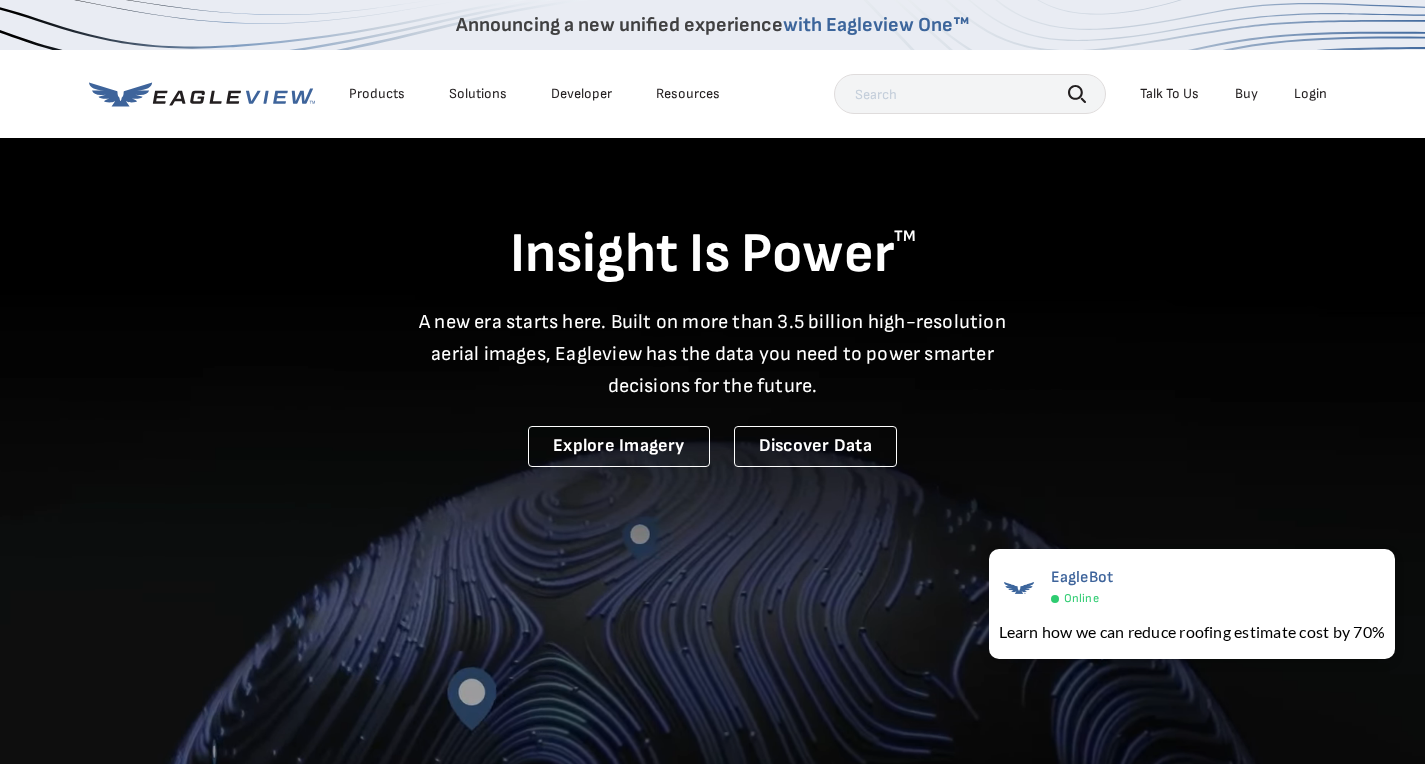 click on "Login" at bounding box center (1310, 94) 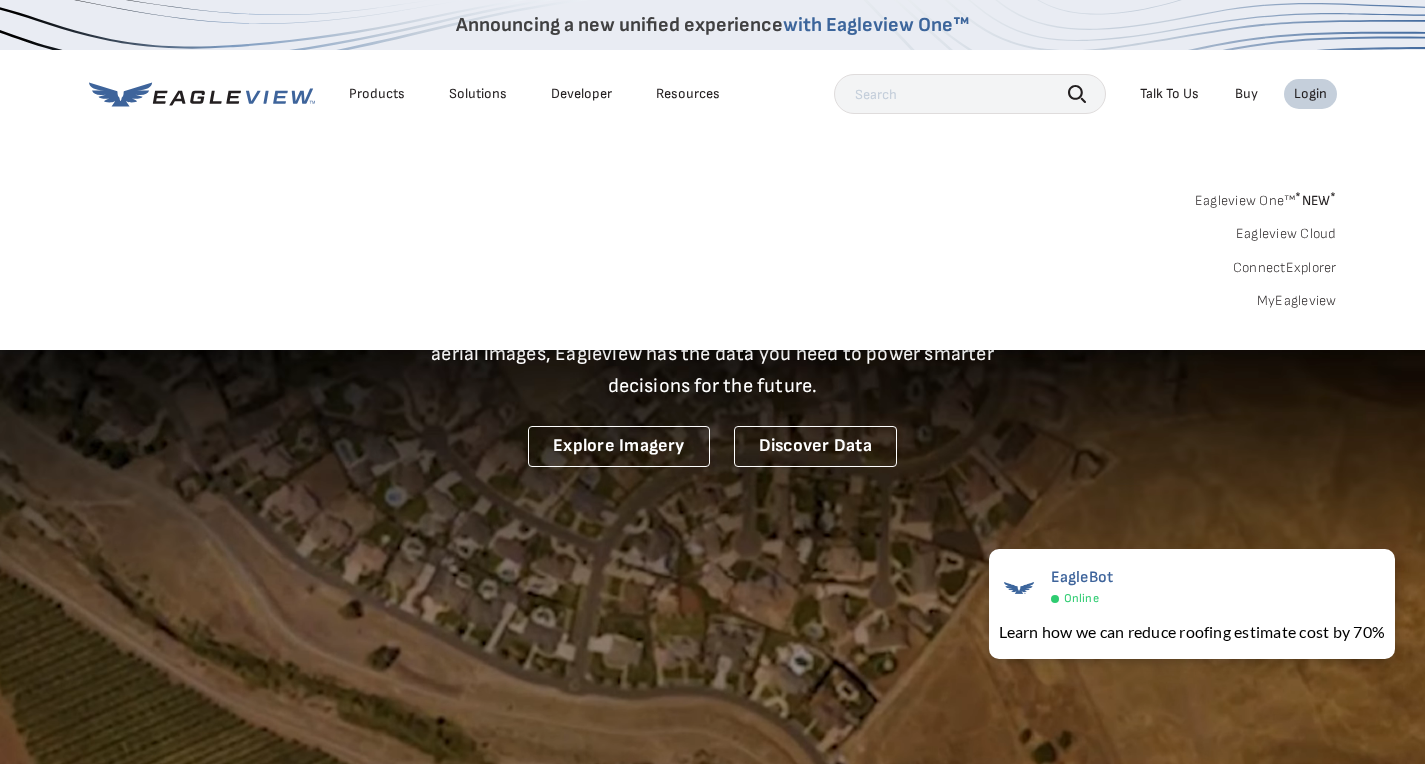 click on "MyEagleview" at bounding box center [1297, 301] 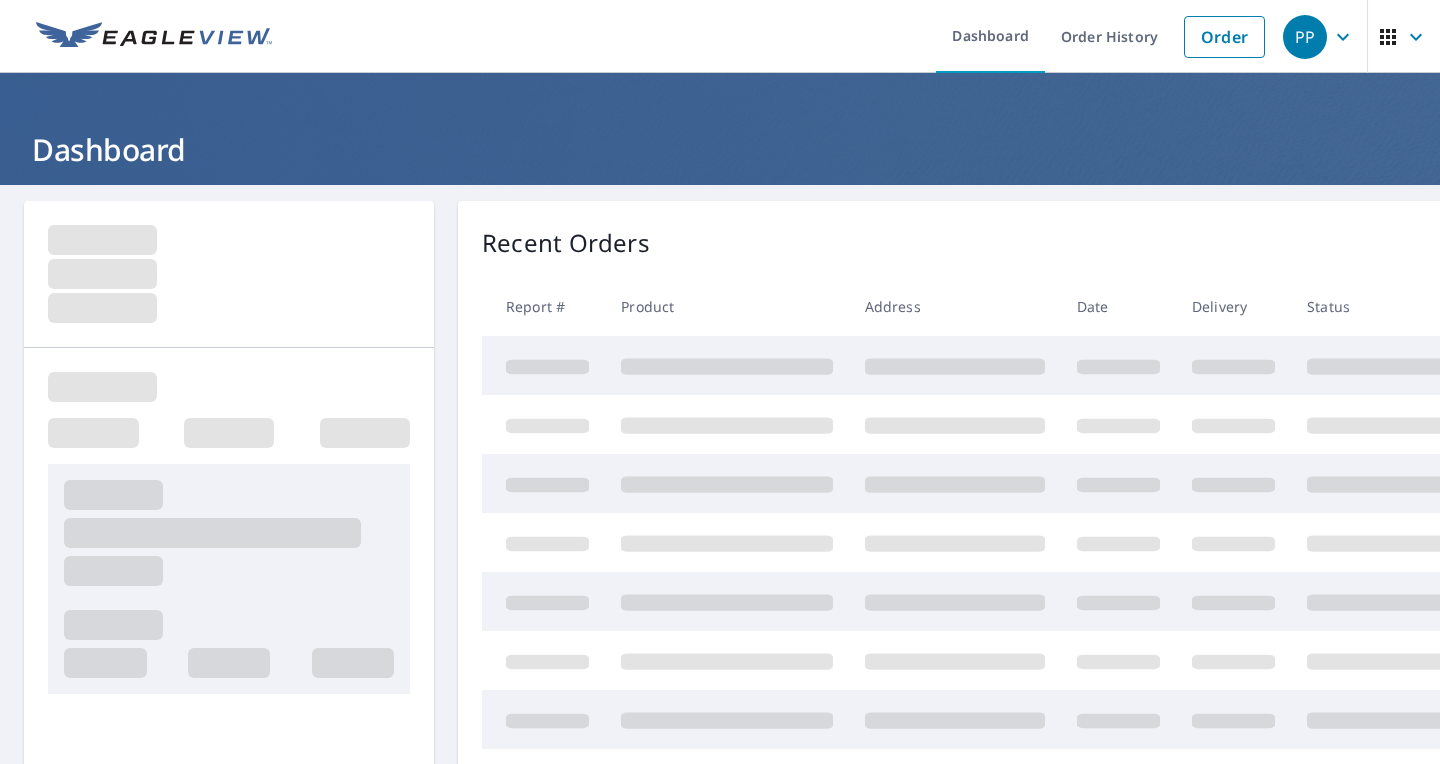 scroll, scrollTop: 0, scrollLeft: 0, axis: both 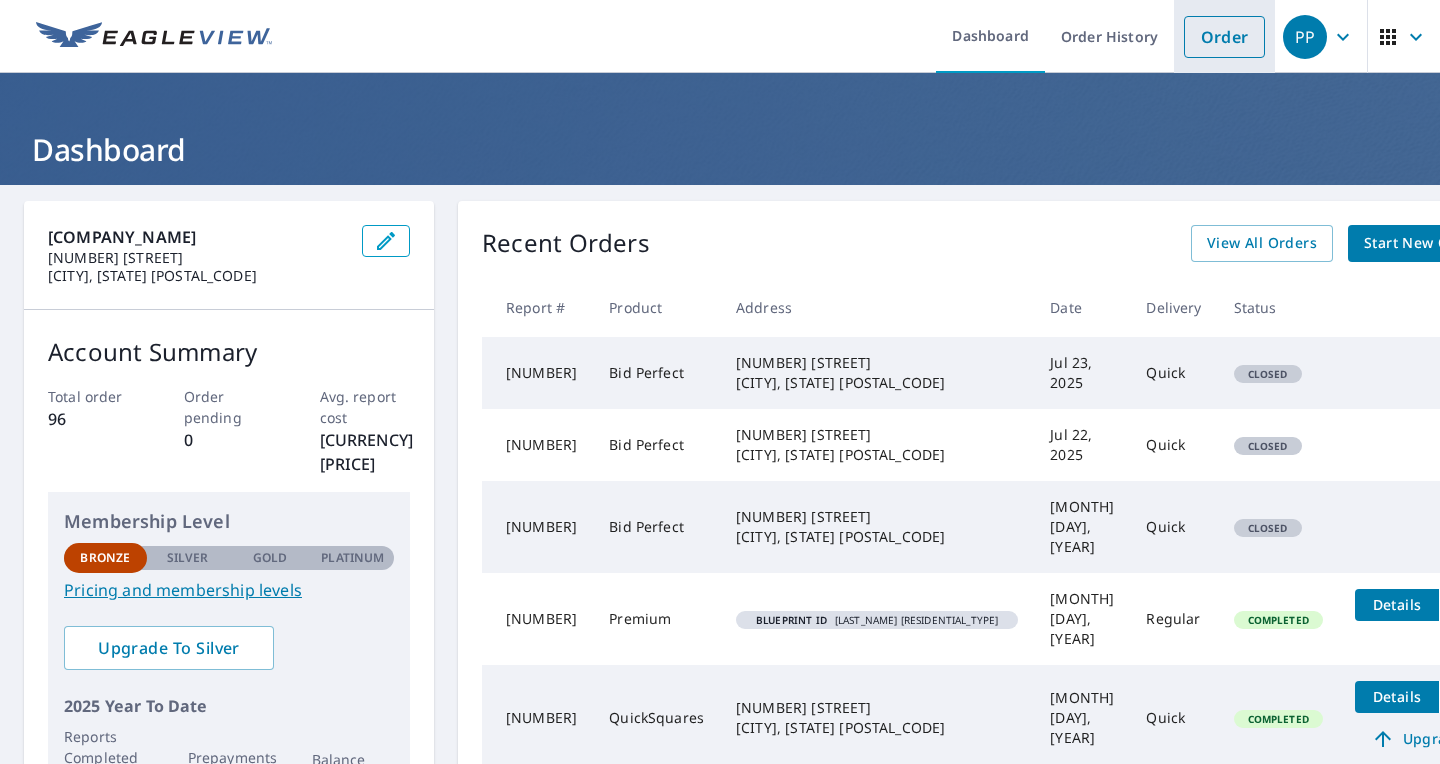 click on "Order" at bounding box center [1224, 37] 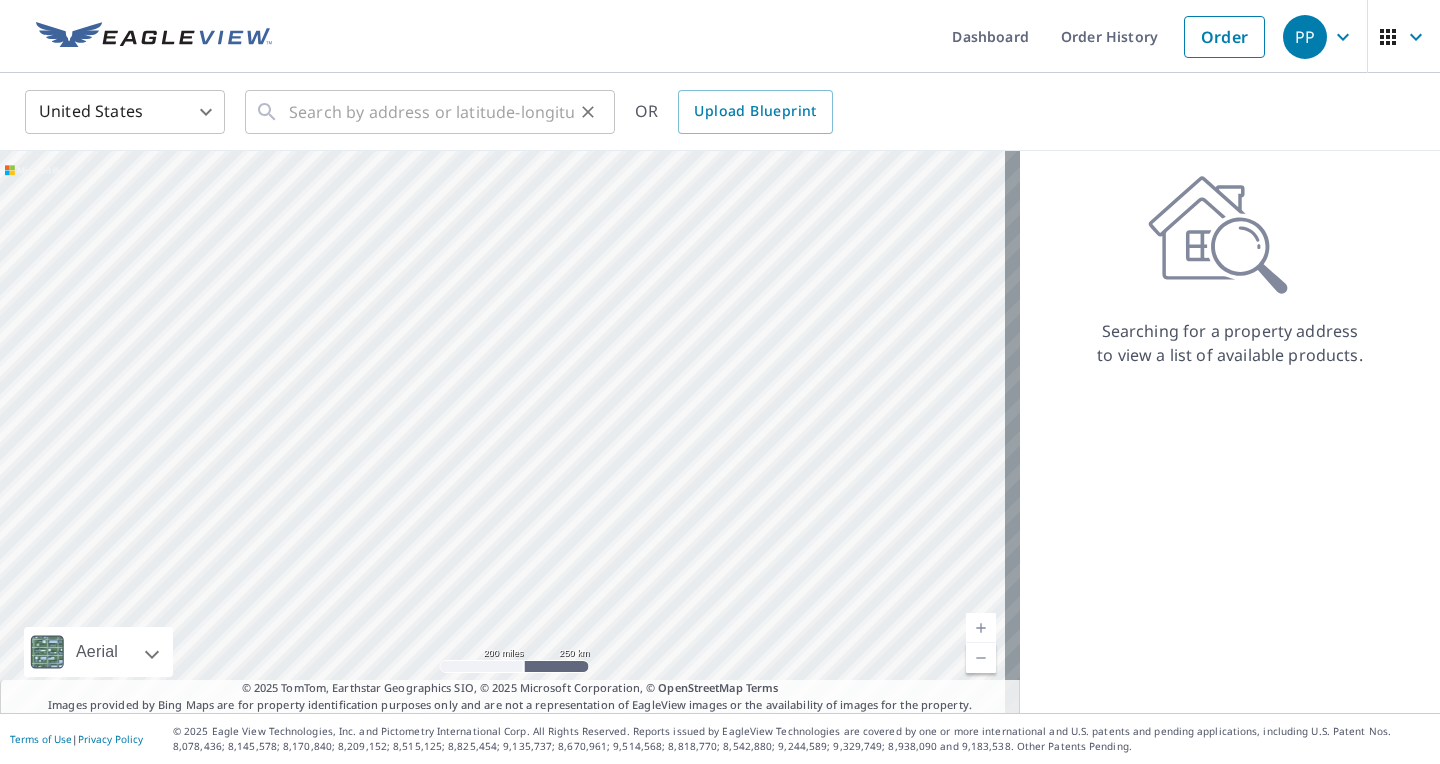 drag, startPoint x: 285, startPoint y: 115, endPoint x: 400, endPoint y: 106, distance: 115.35164 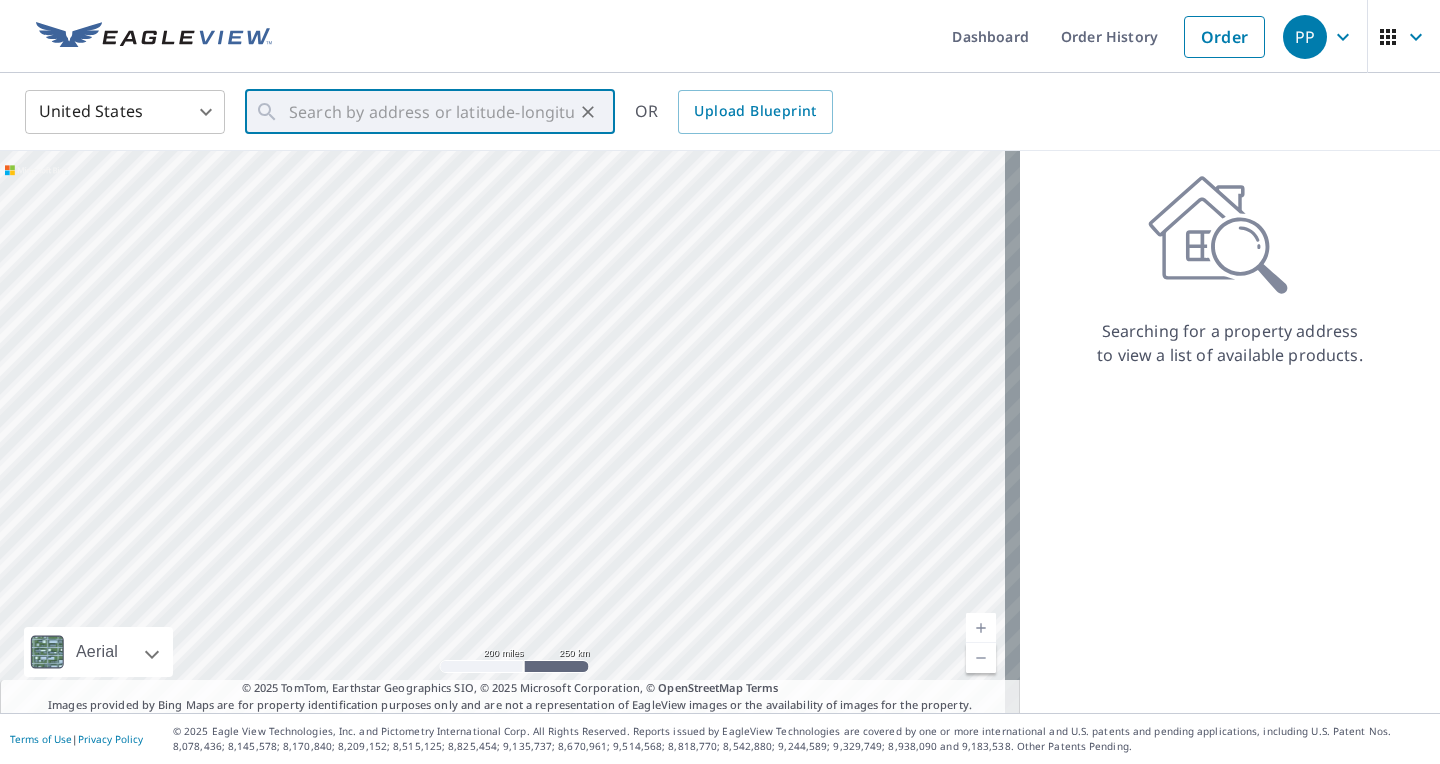 paste on "[NUMBER] [STREET], [CITY] [STATE]" 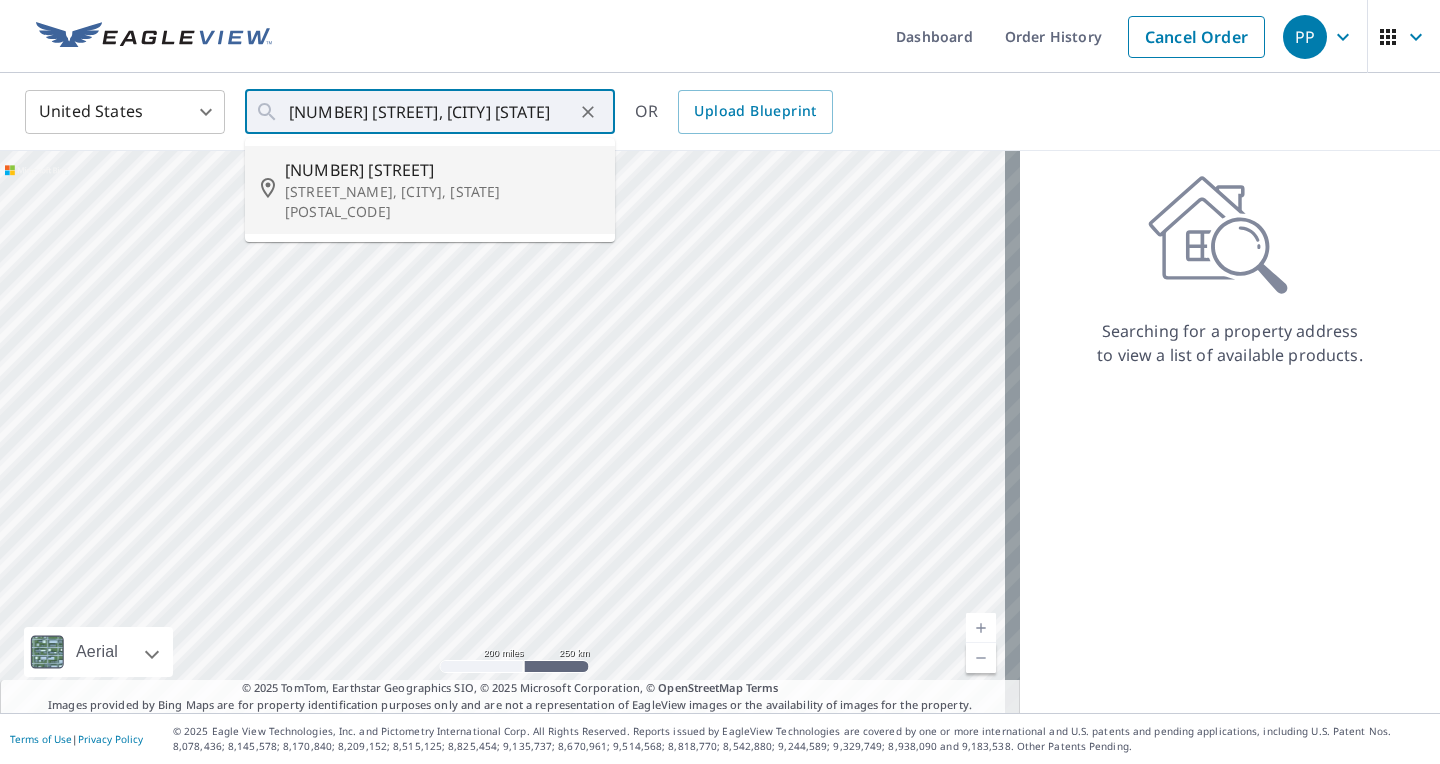 click on "[NUMBER] [STREET] [CITY], [STATE] [POSTAL_CODE]" at bounding box center [430, 190] 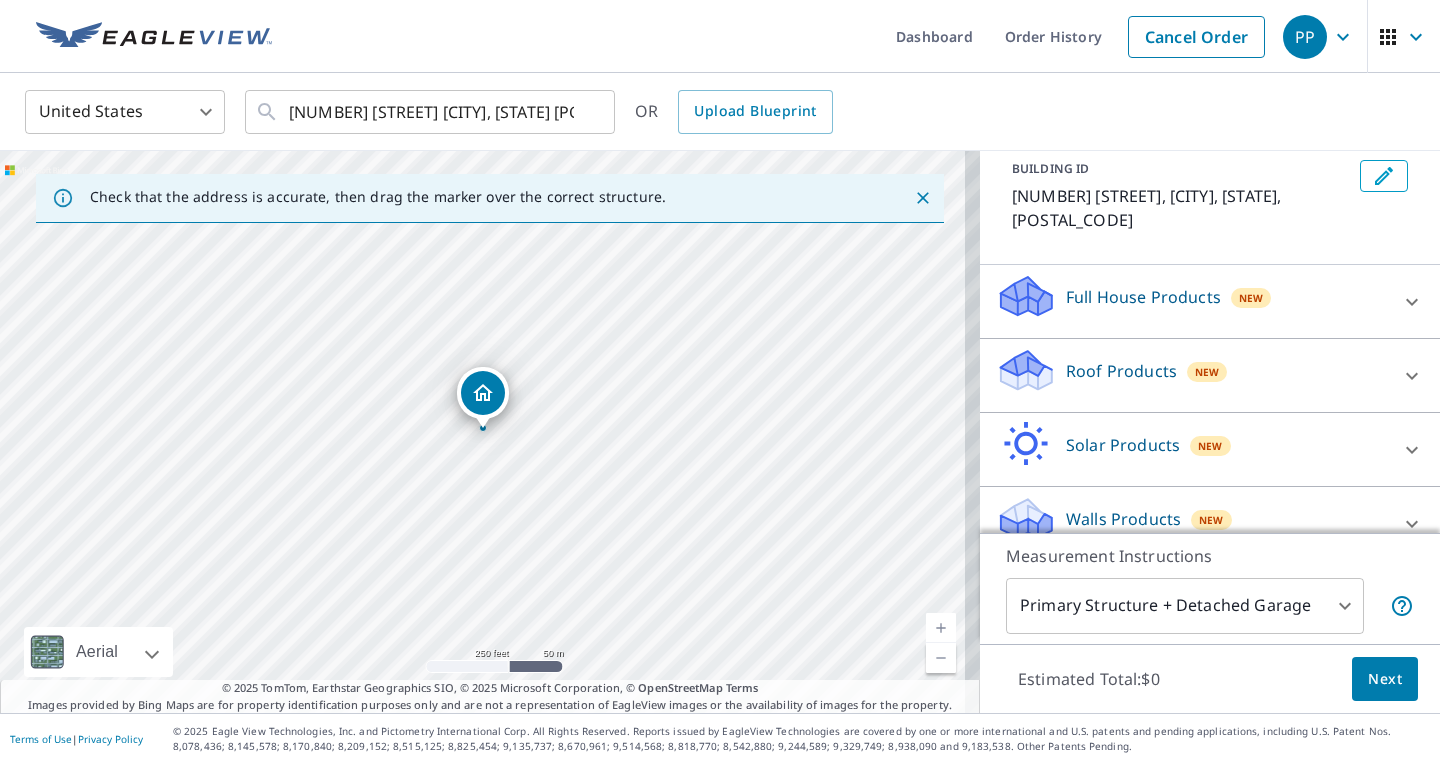 scroll, scrollTop: 121, scrollLeft: 0, axis: vertical 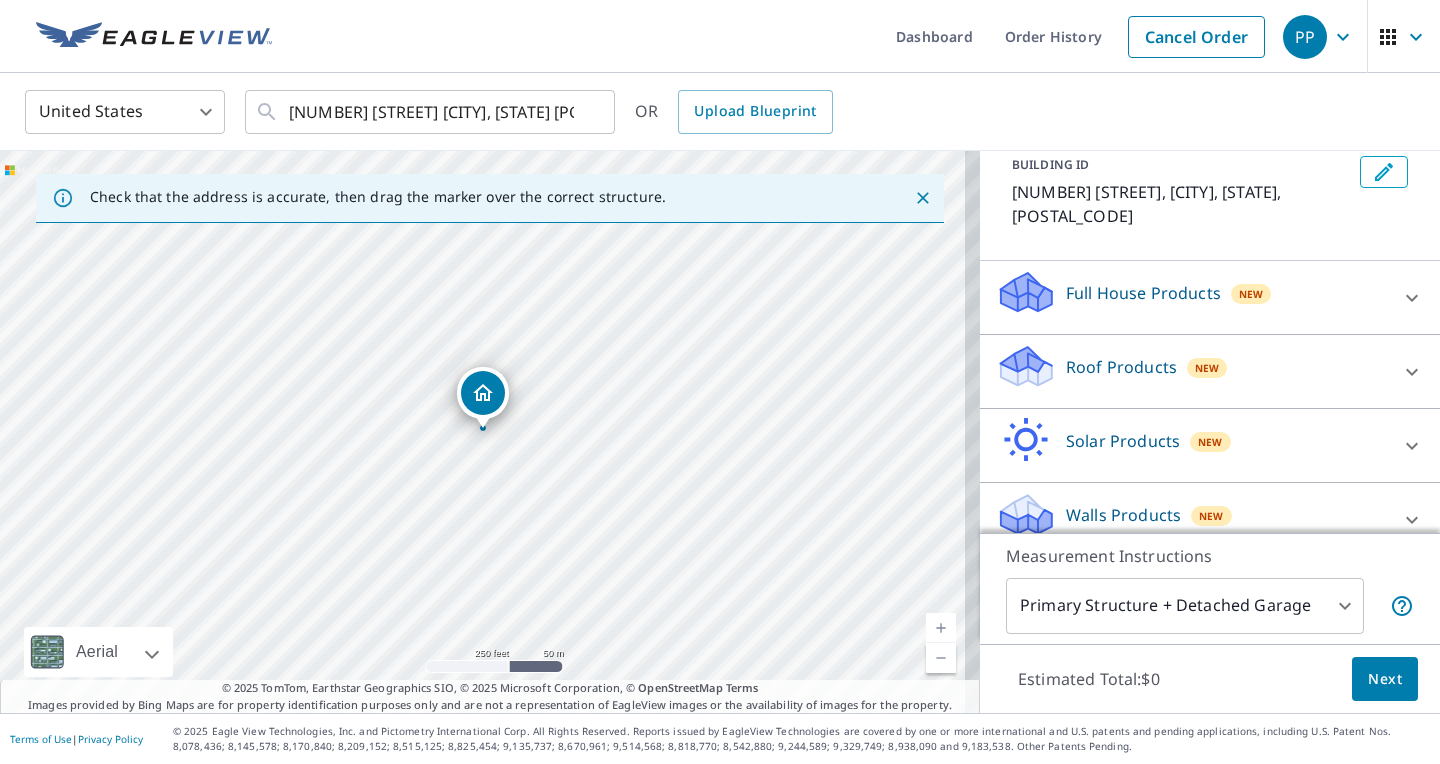 click on "Roof Products New" at bounding box center [1192, 371] 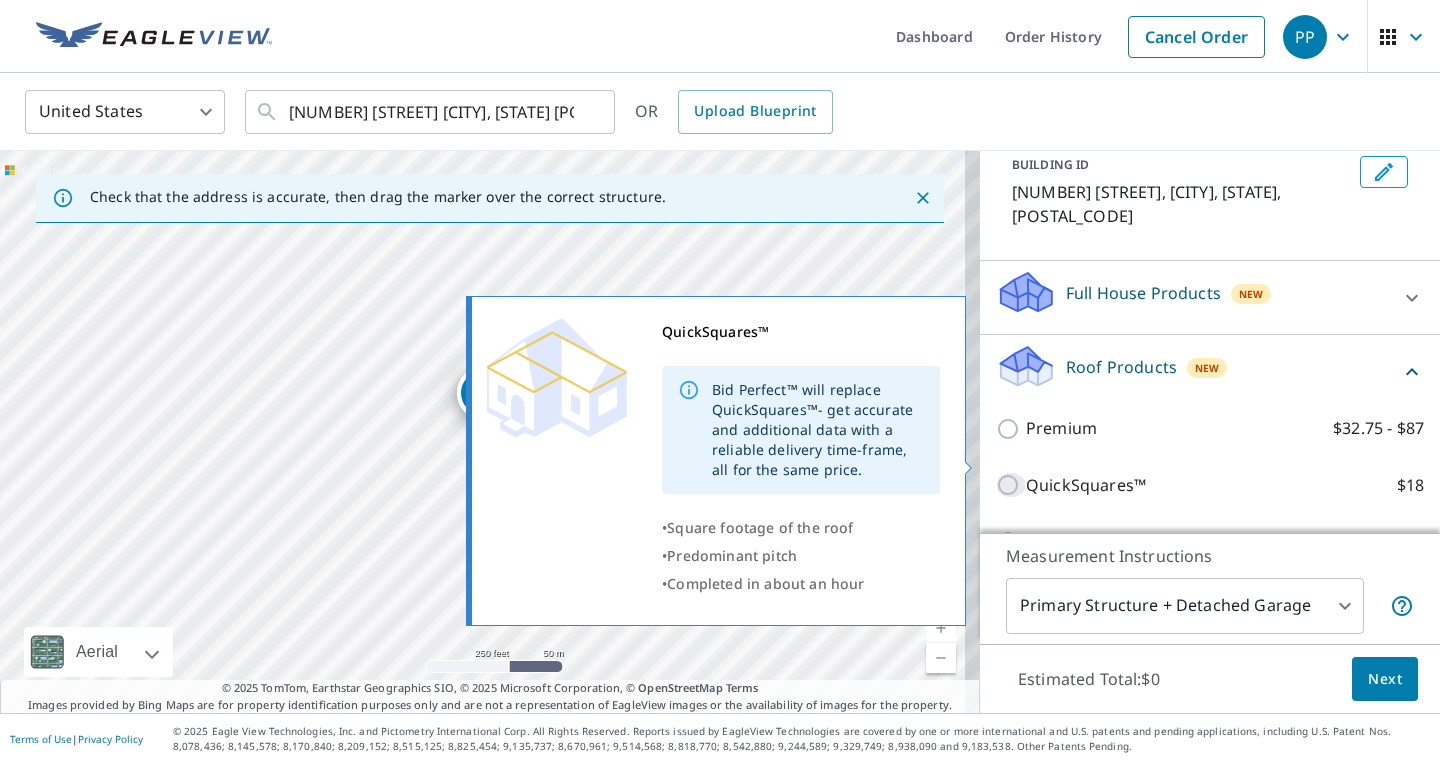 click on "QuickSquares™ $18" at bounding box center (1011, 485) 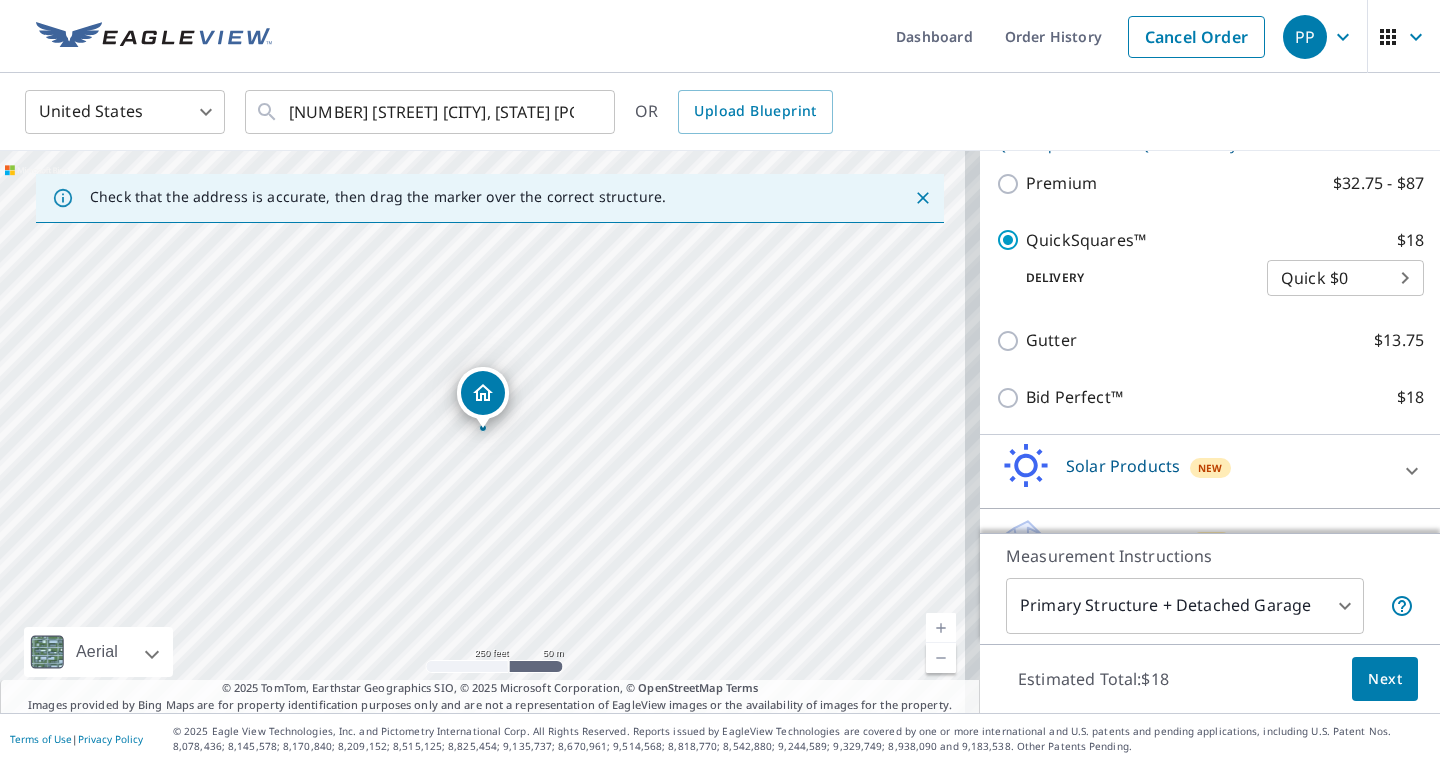 scroll, scrollTop: 392, scrollLeft: 0, axis: vertical 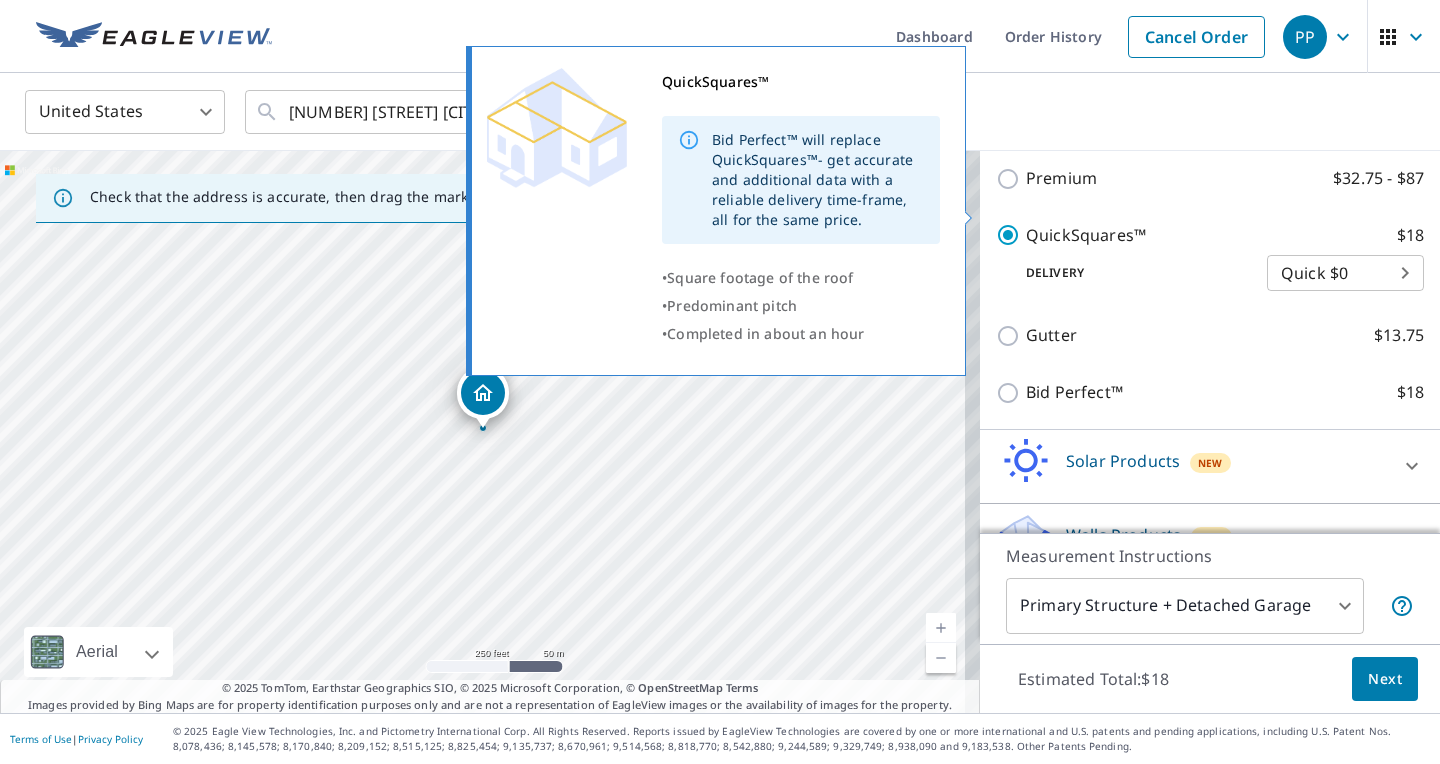 click on "QuickSquares™ $18" at bounding box center [1011, 235] 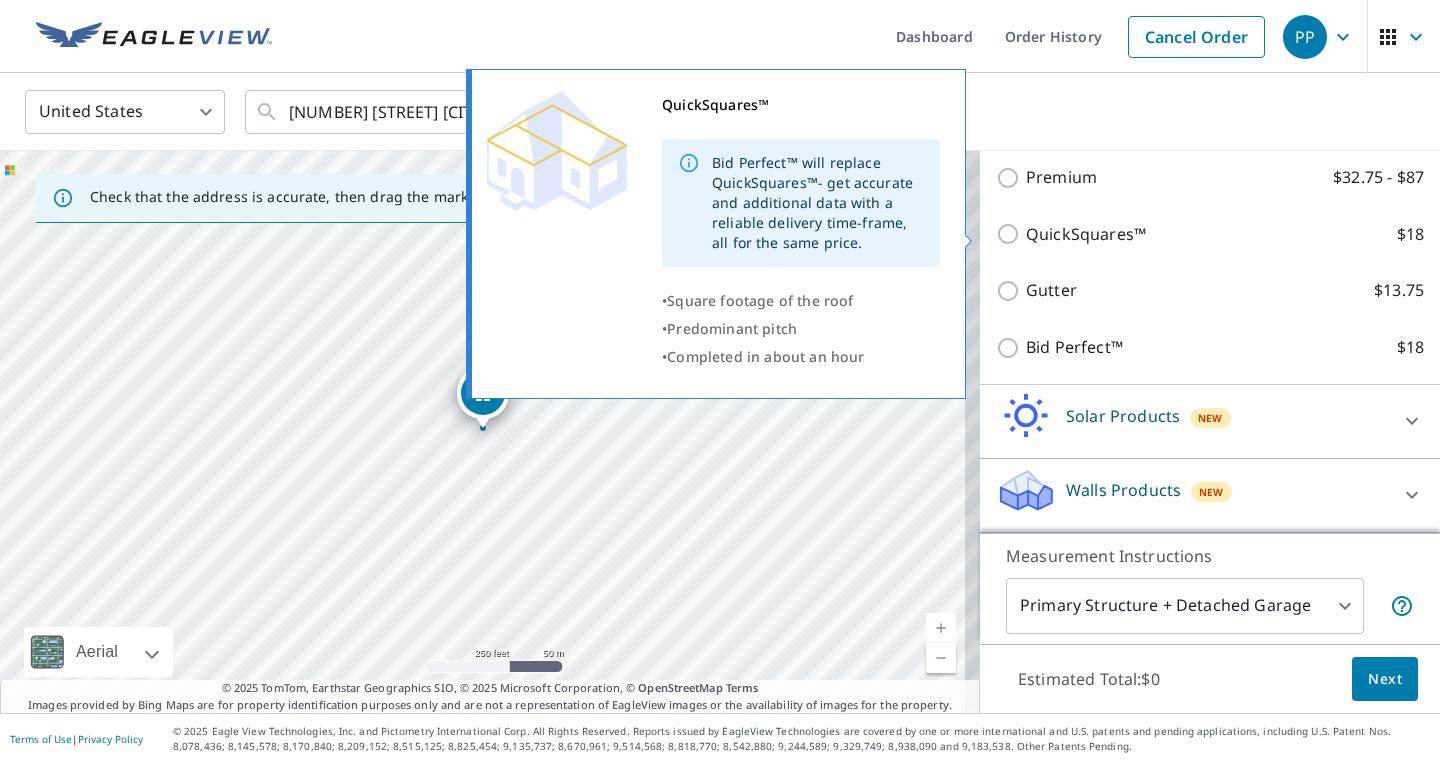 scroll, scrollTop: 348, scrollLeft: 0, axis: vertical 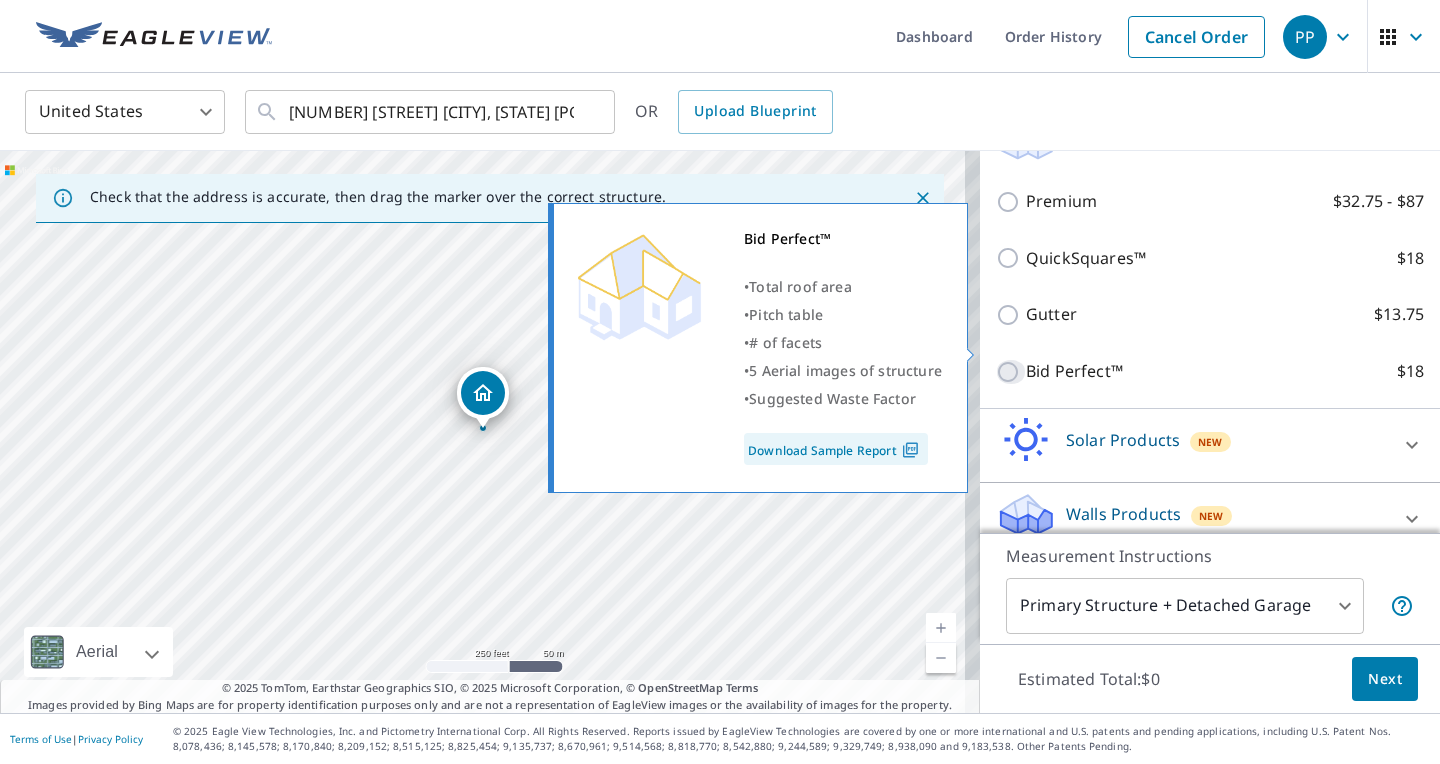 click on "Bid Perfect™ $18" at bounding box center (1011, 372) 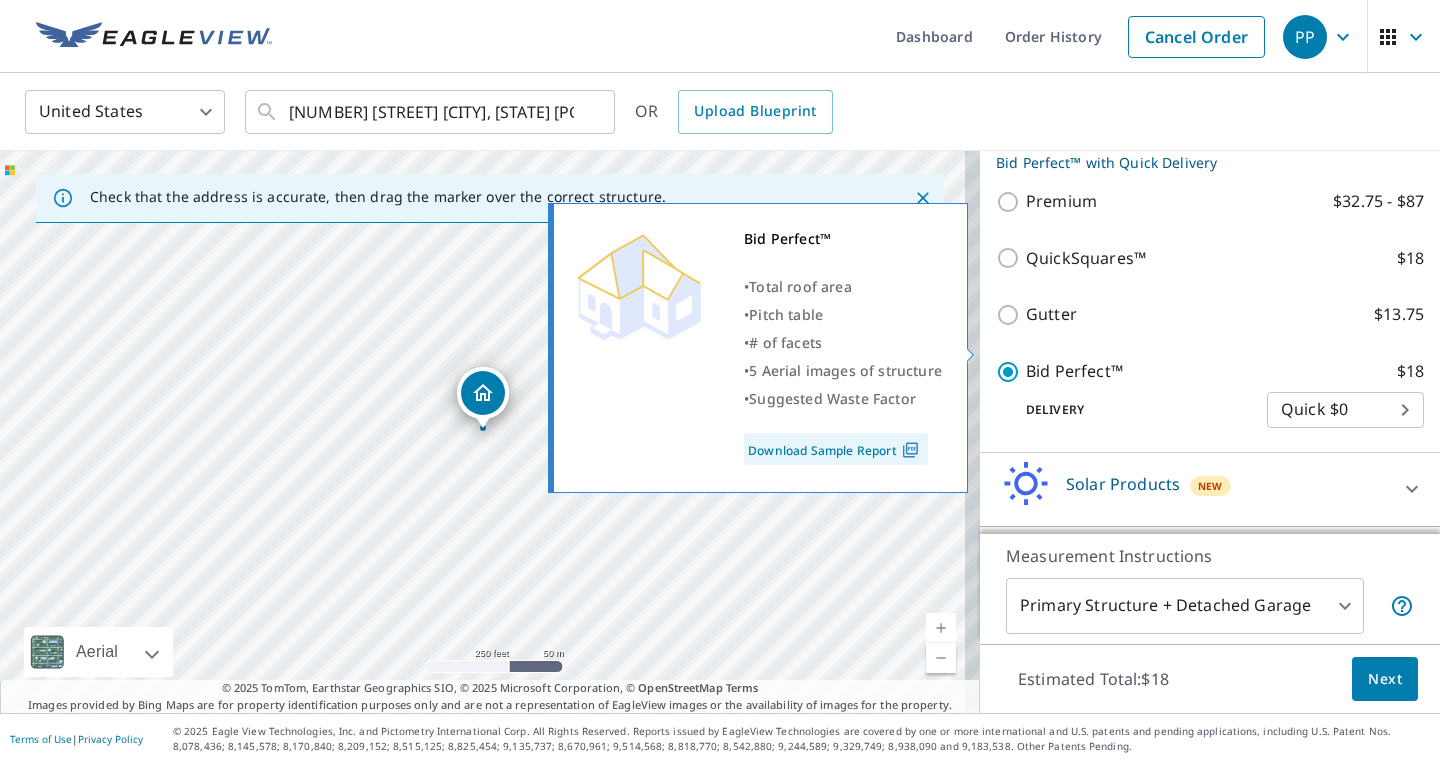 click on "Bid Perfect™ $18" at bounding box center (1011, 372) 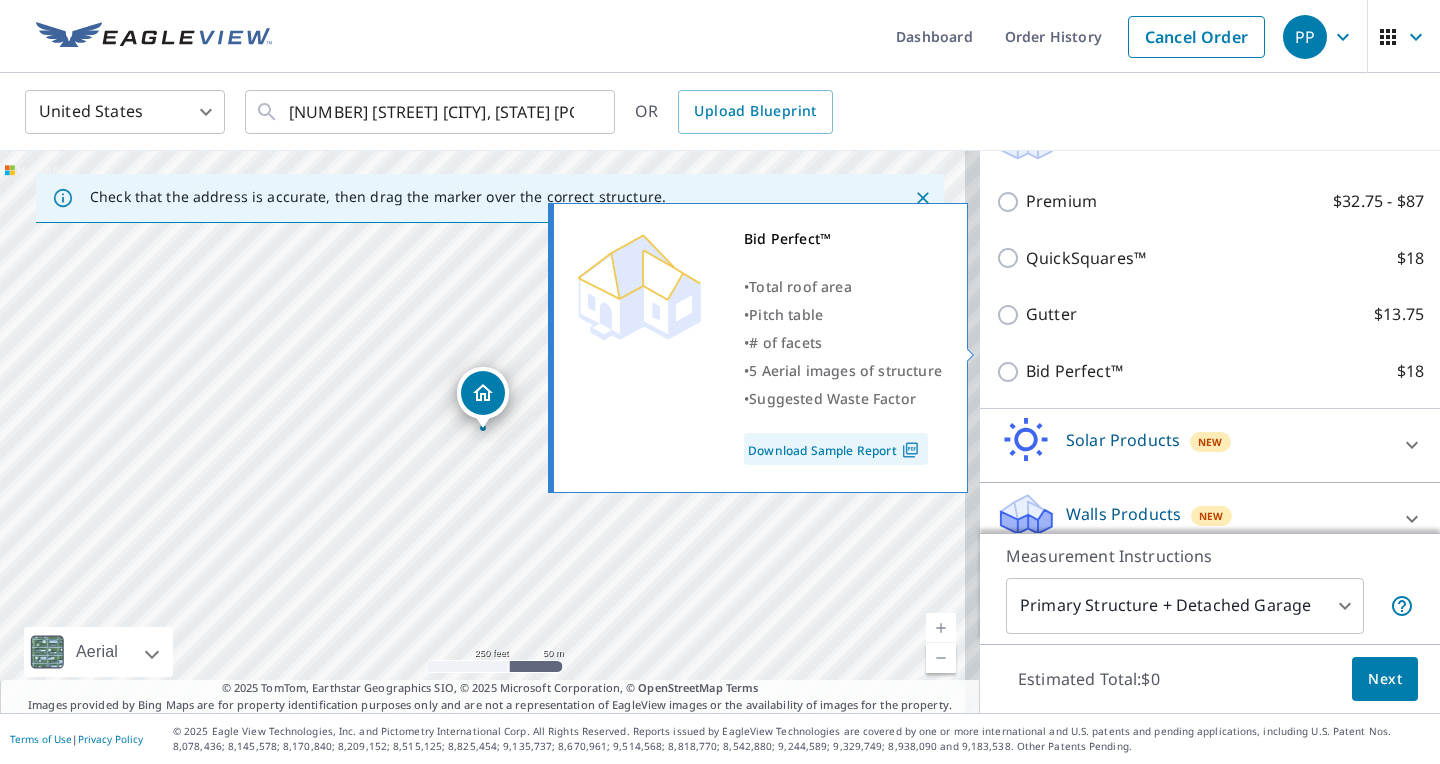 click on "Bid Perfect™ $18" at bounding box center [1011, 372] 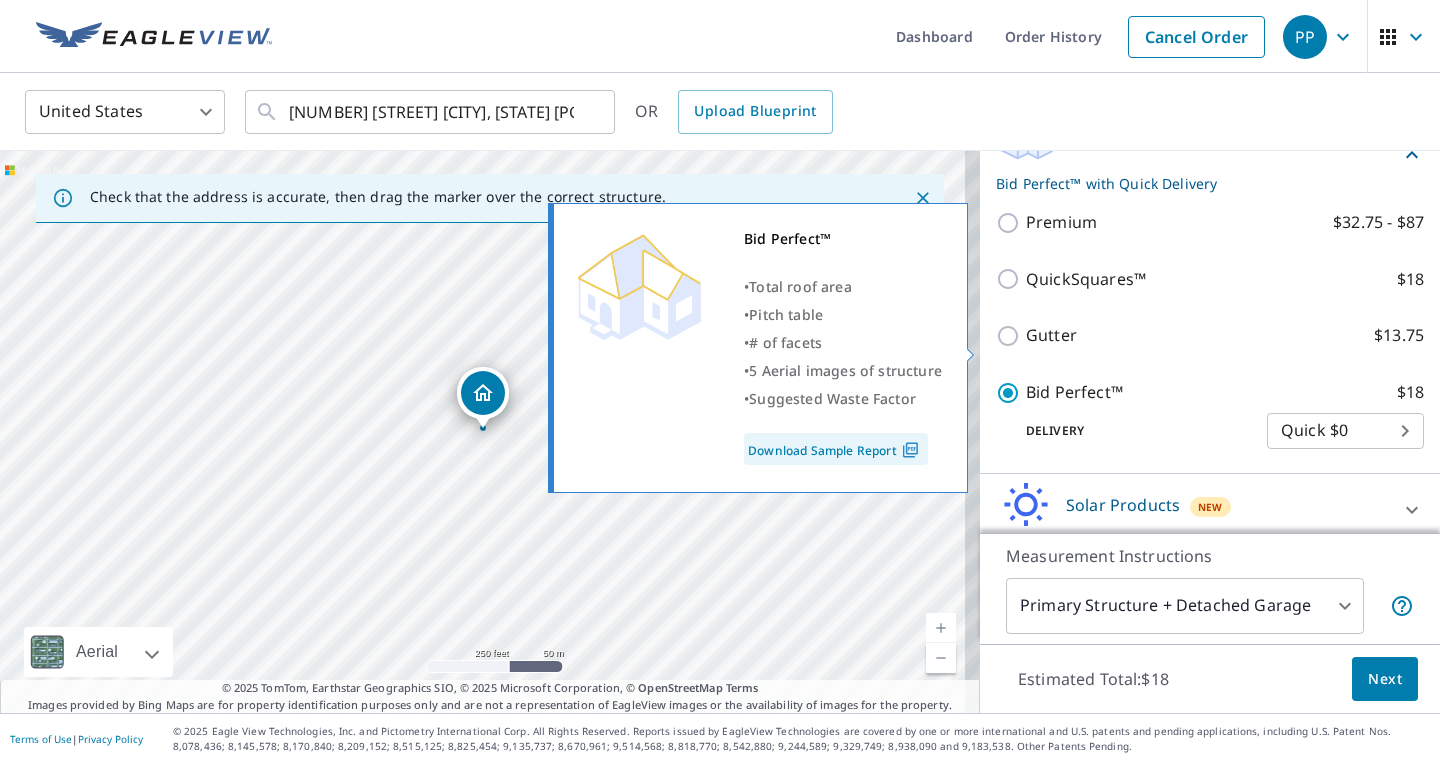 scroll, scrollTop: 369, scrollLeft: 0, axis: vertical 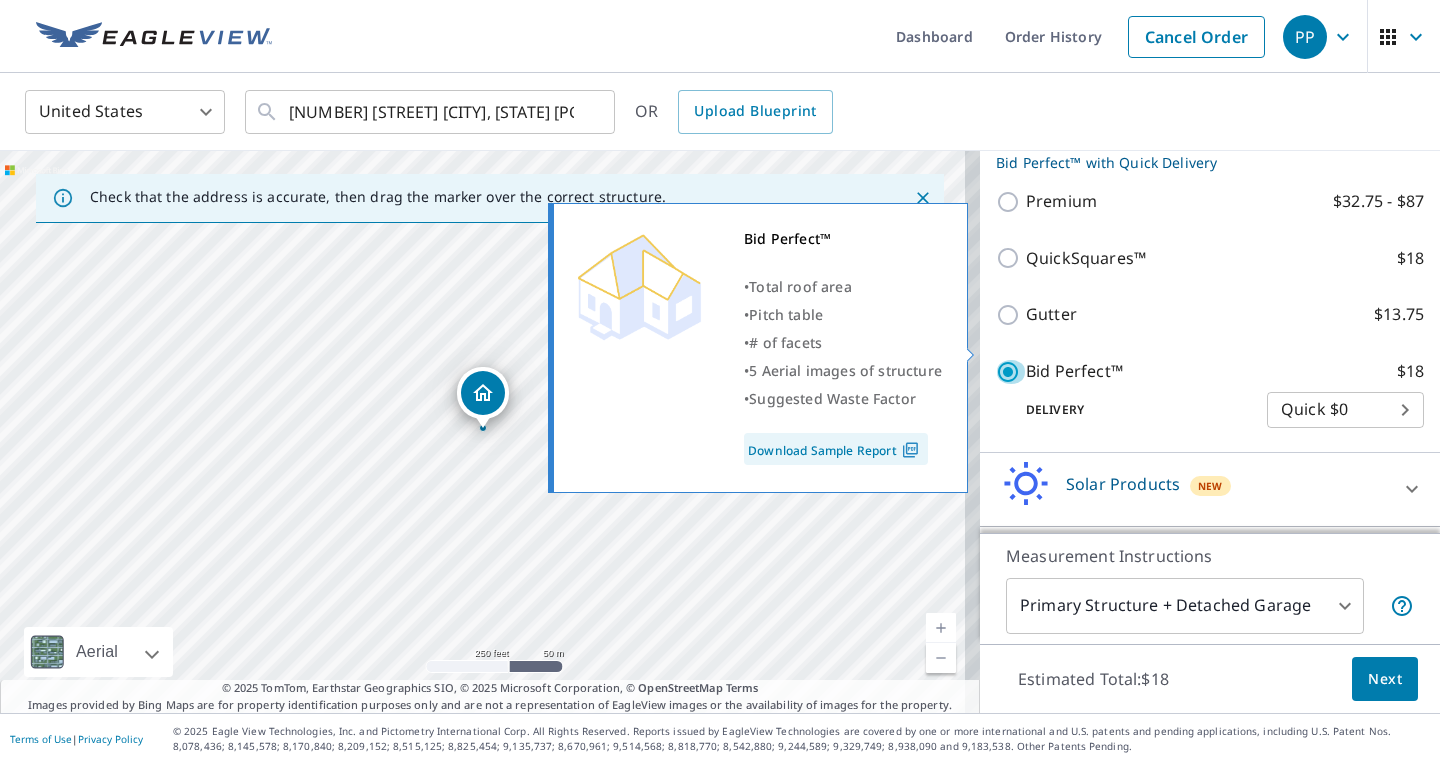 click on "Bid Perfect™ $18" at bounding box center [1011, 372] 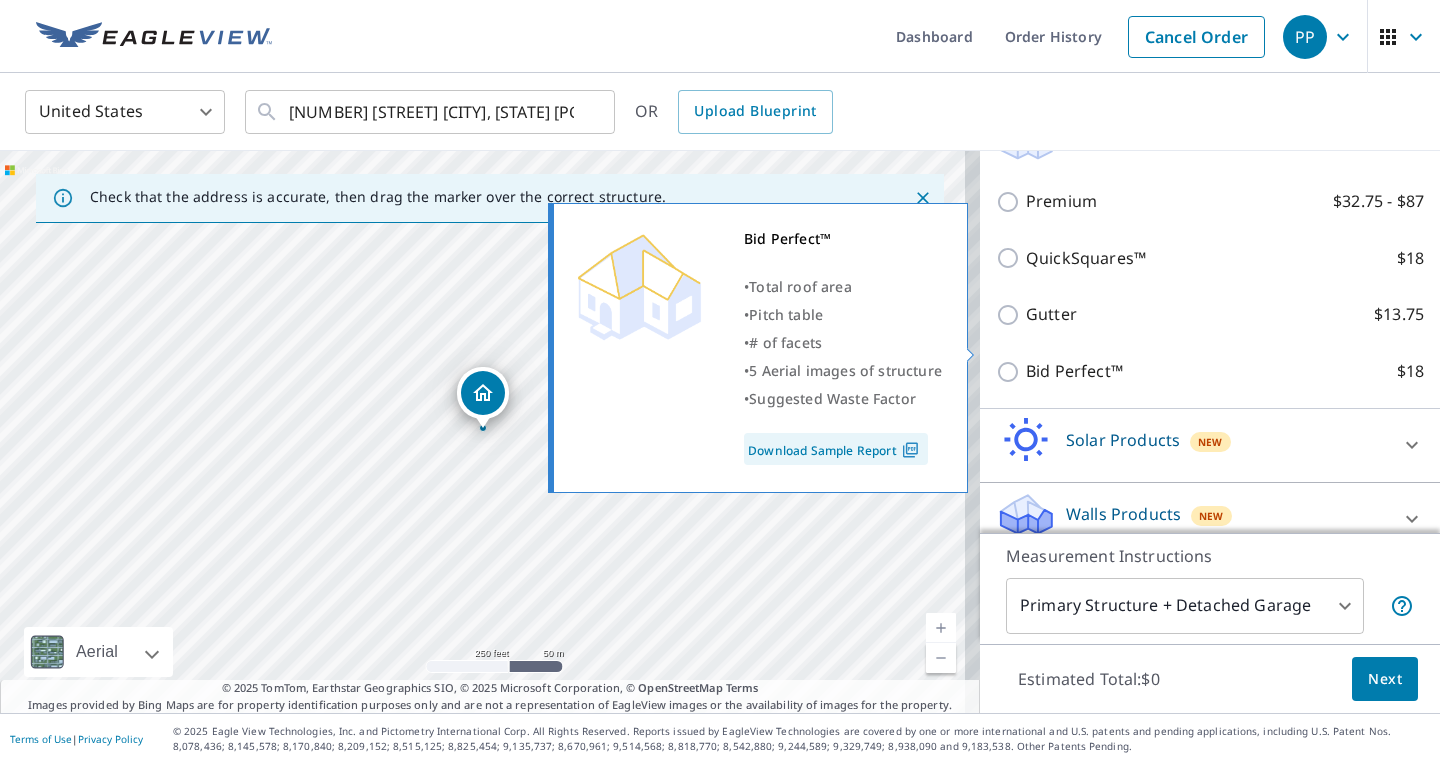 click on "Bid Perfect™ $18" at bounding box center (1011, 372) 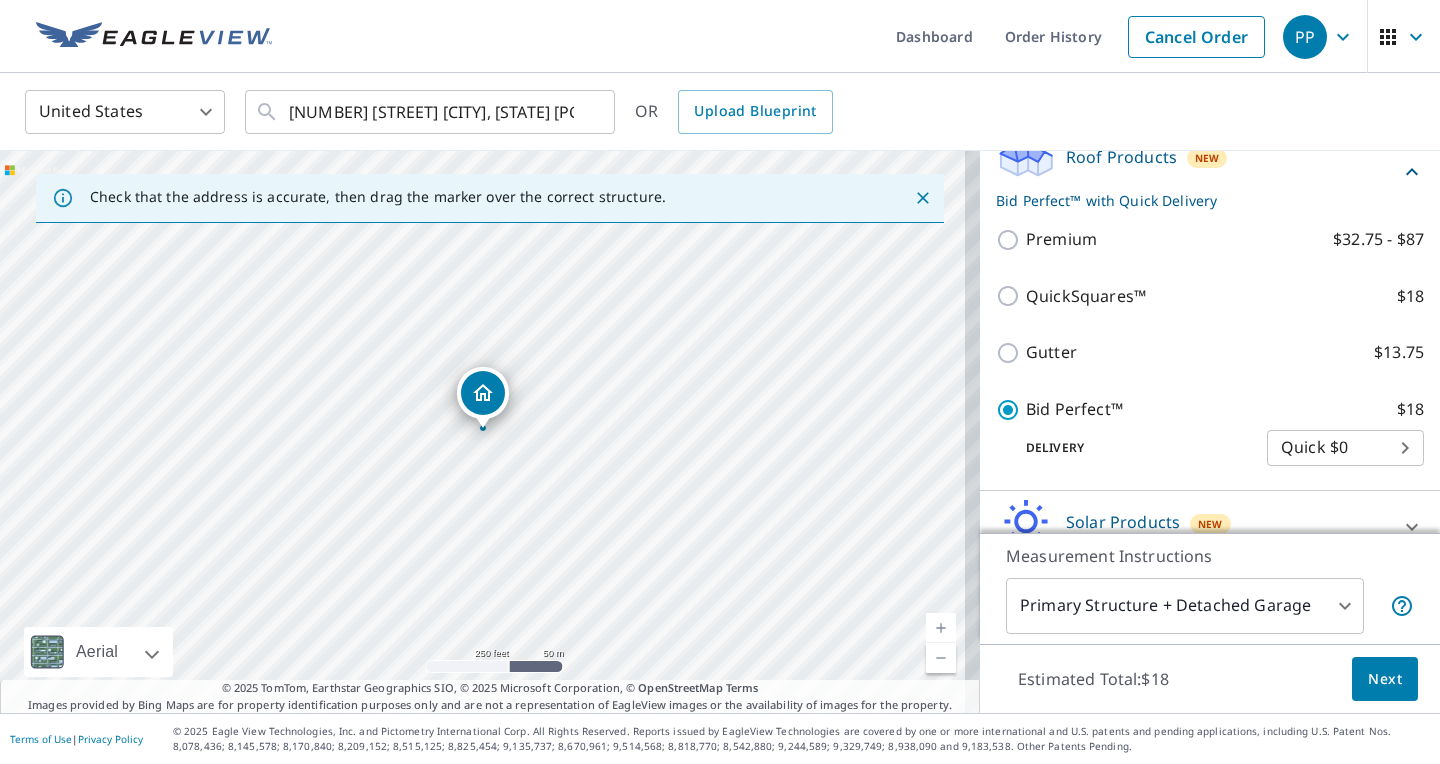 scroll, scrollTop: 273, scrollLeft: 0, axis: vertical 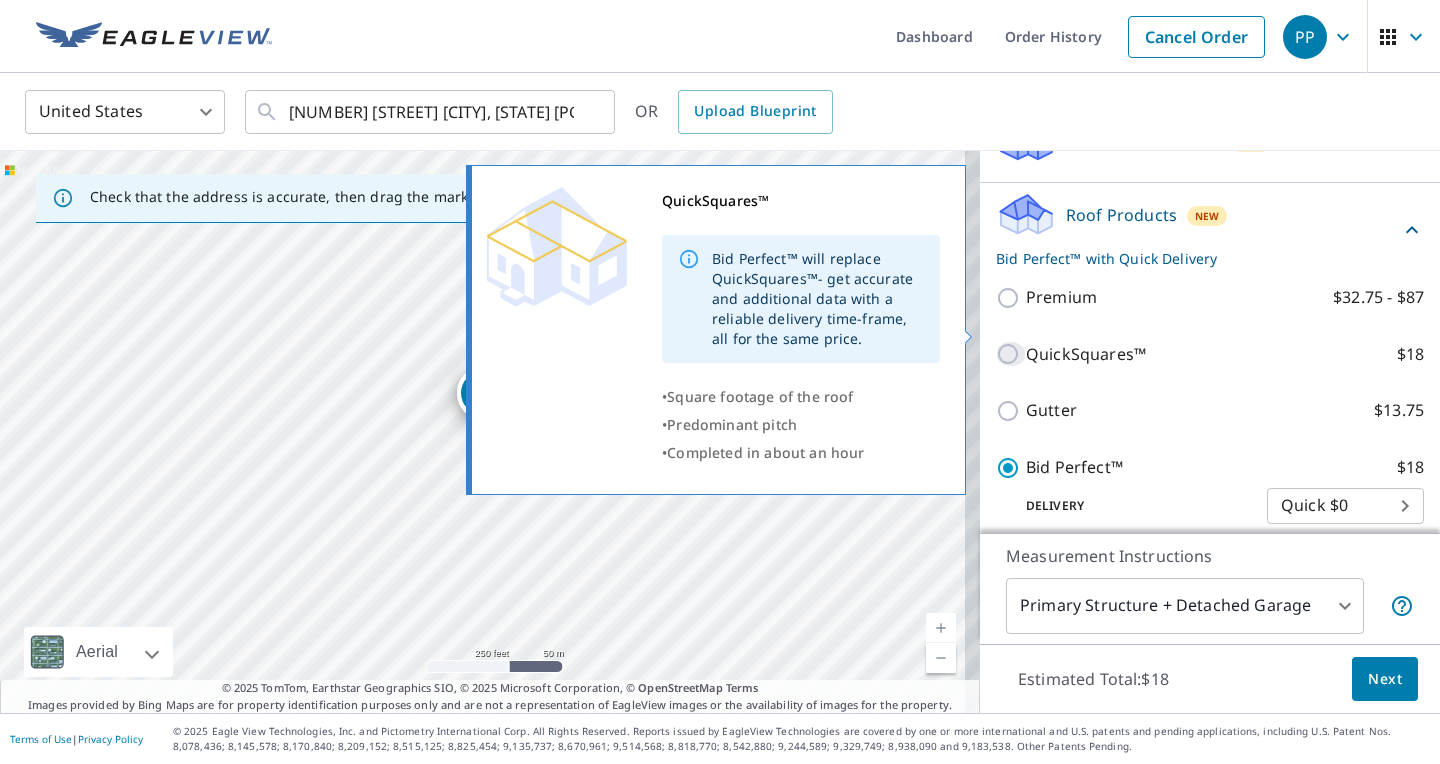 click on "QuickSquares™ $18" at bounding box center (1011, 354) 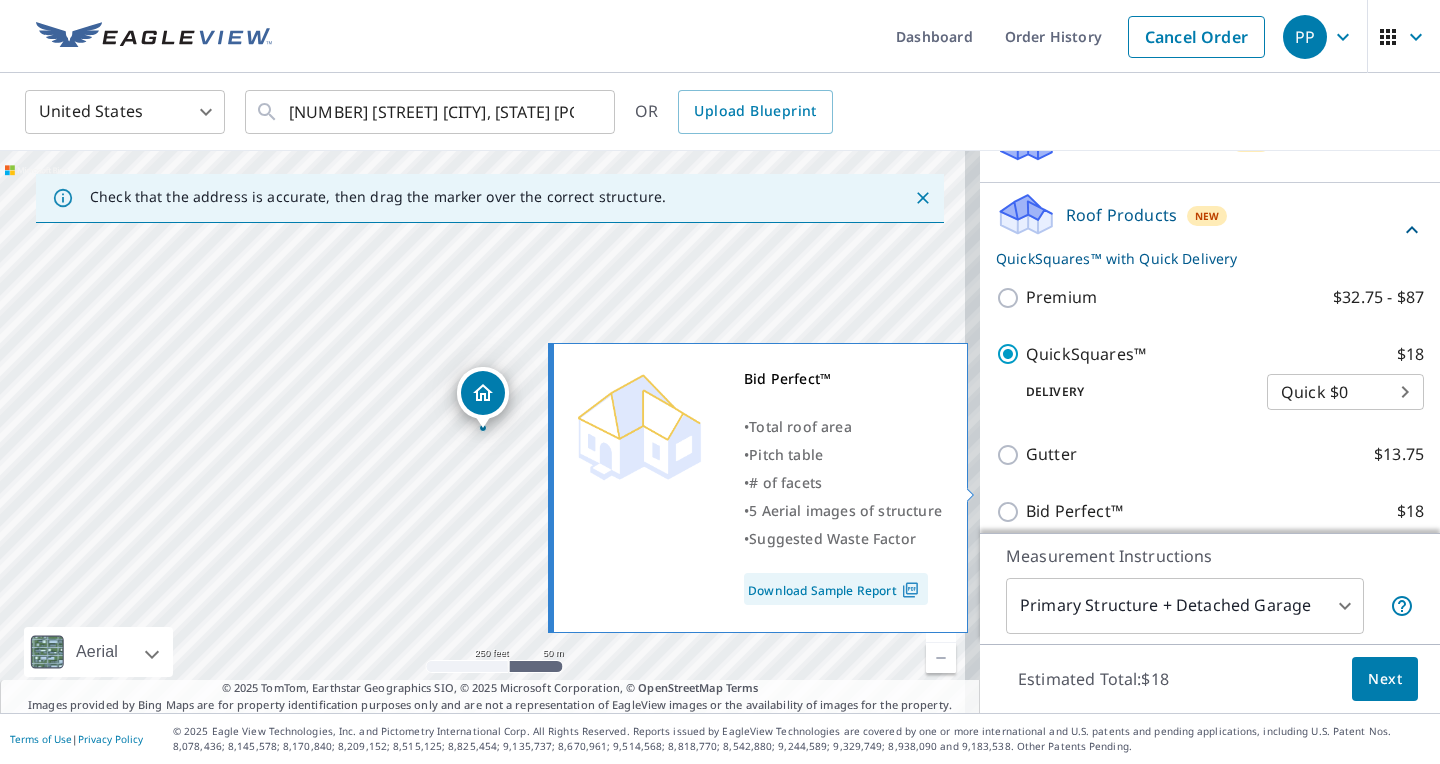 click on "Bid Perfect™ $18" at bounding box center (1011, 512) 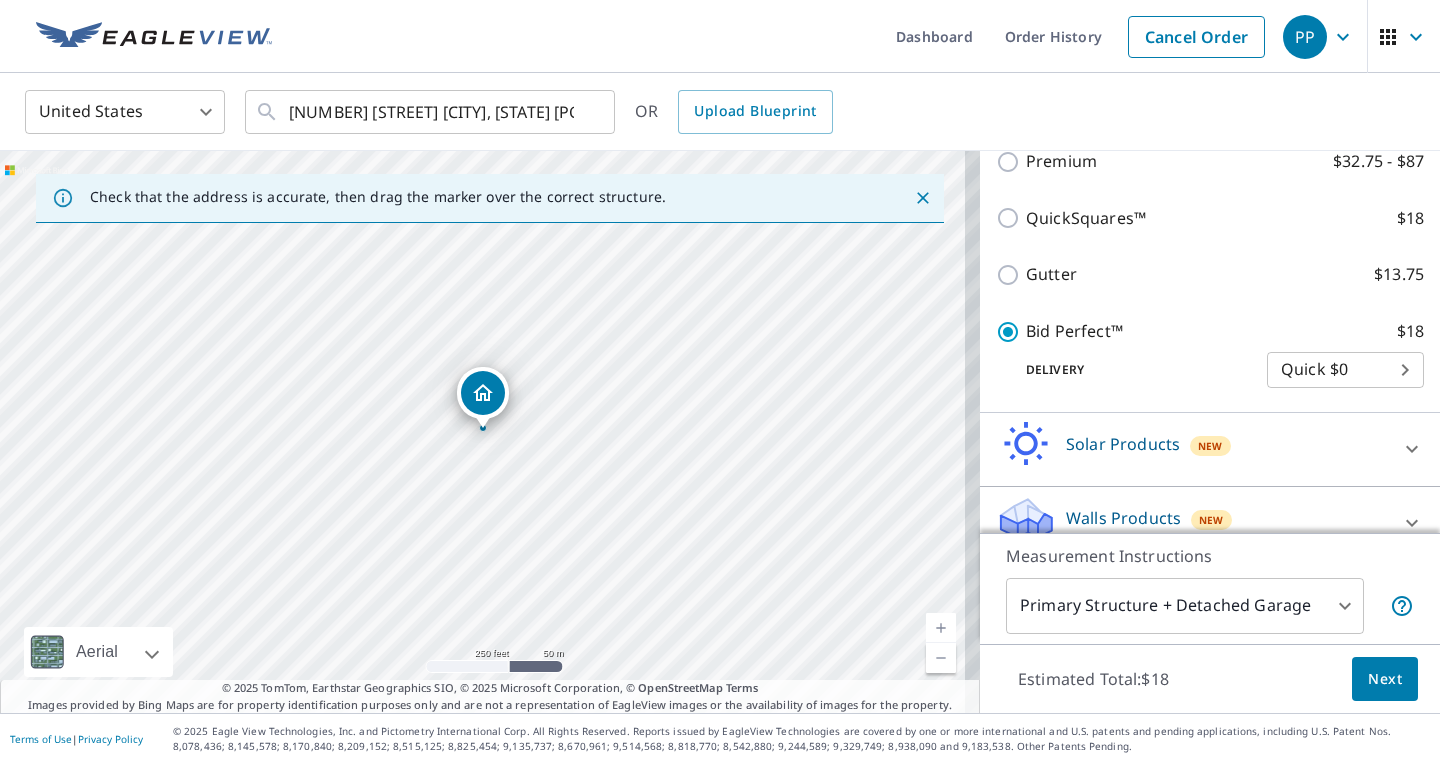 scroll, scrollTop: 413, scrollLeft: 0, axis: vertical 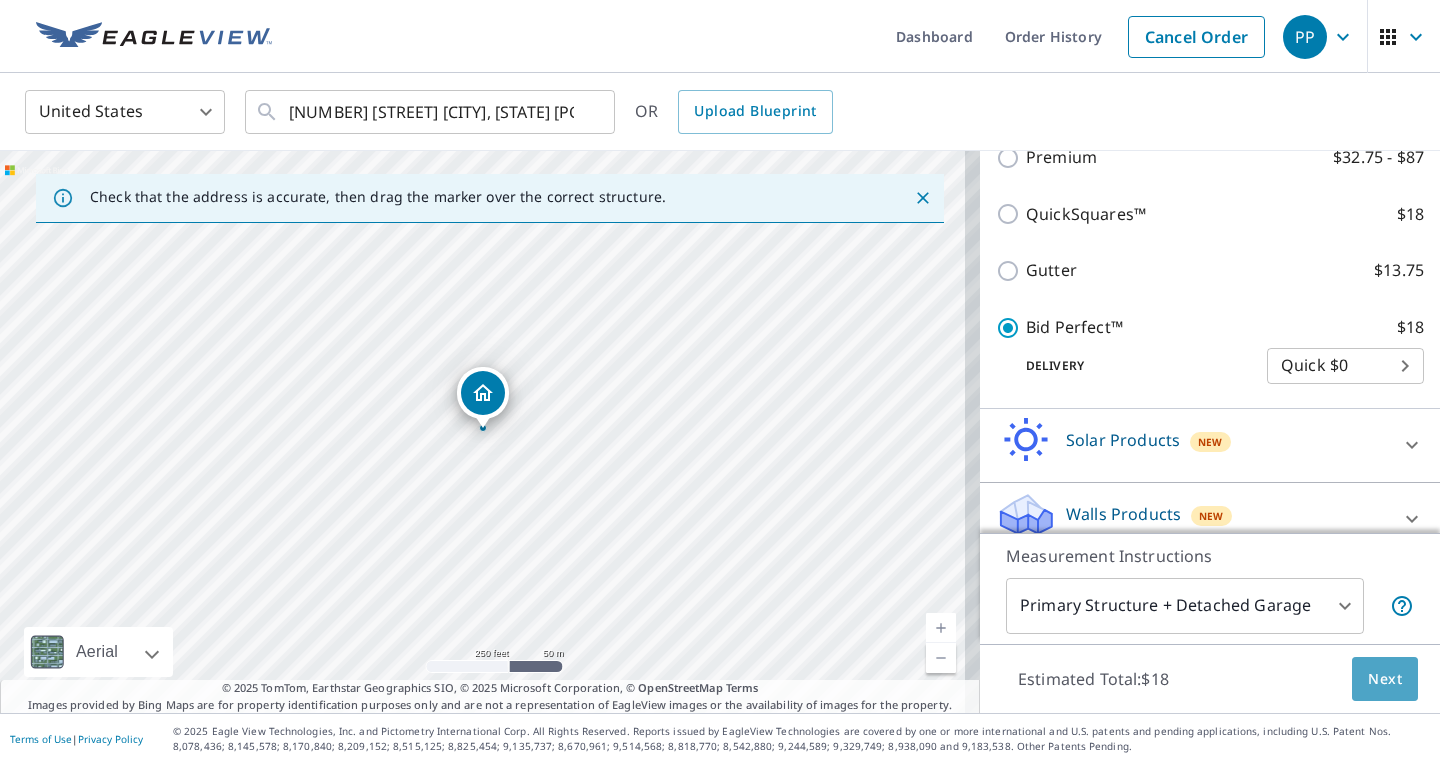 click on "Next" at bounding box center (1385, 679) 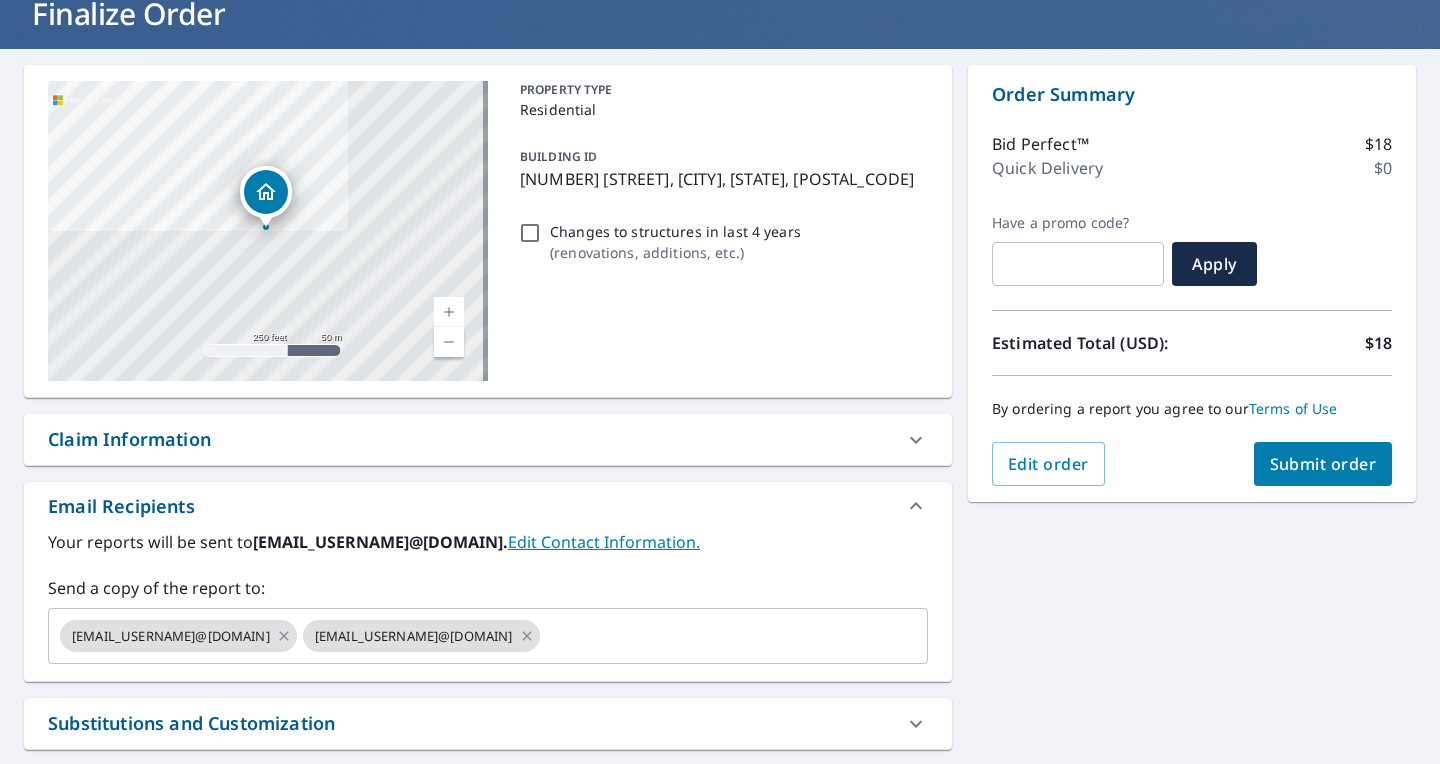 scroll, scrollTop: 237, scrollLeft: 0, axis: vertical 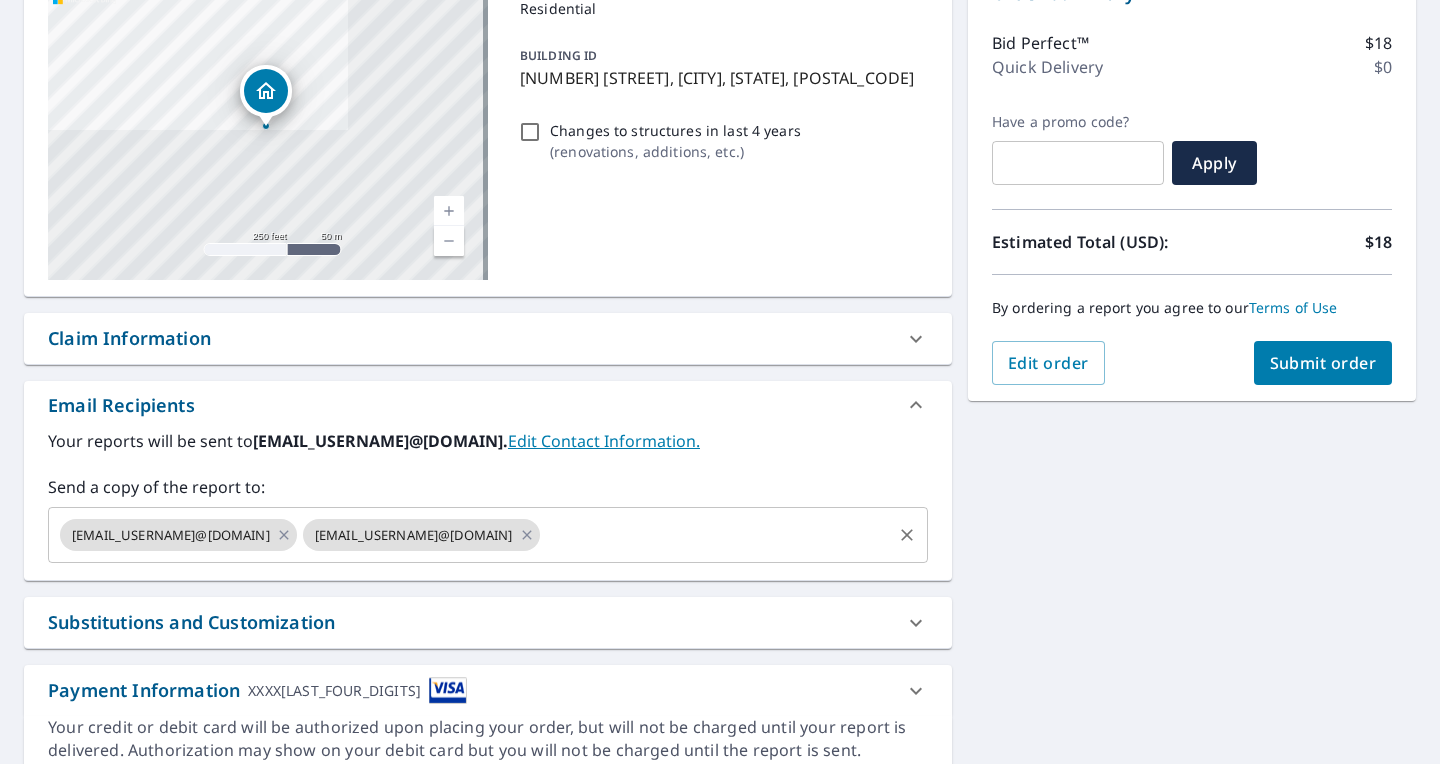 click at bounding box center [716, 535] 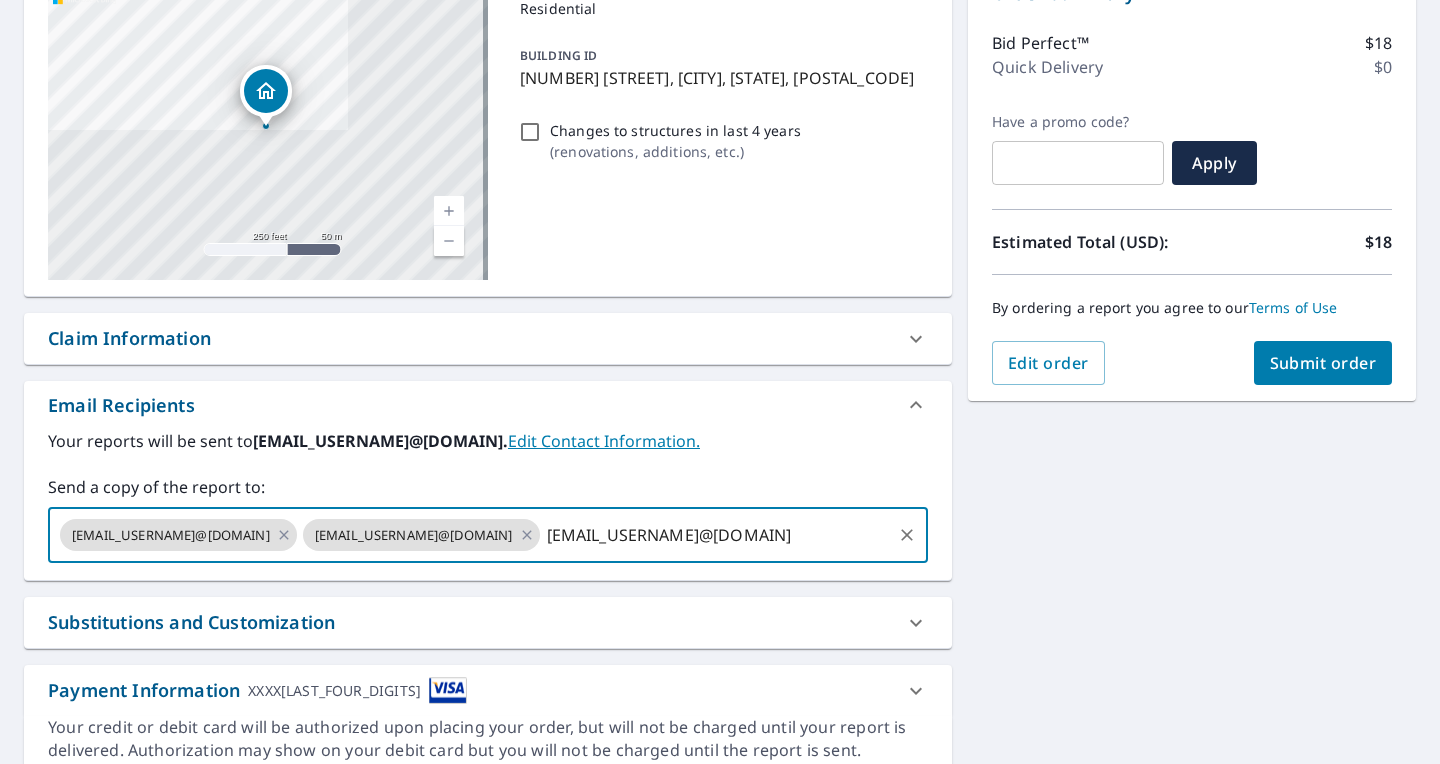 scroll, scrollTop: 0, scrollLeft: 41, axis: horizontal 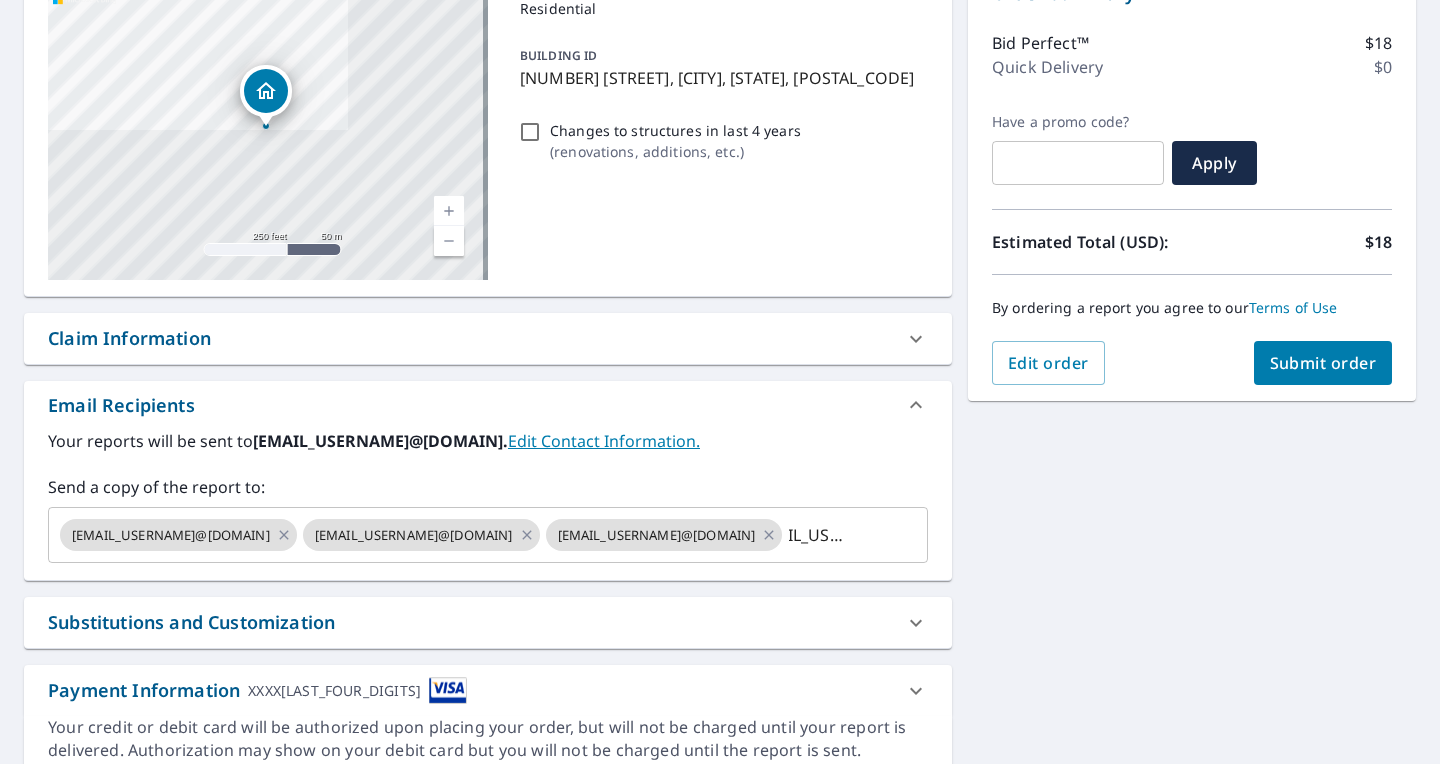 type 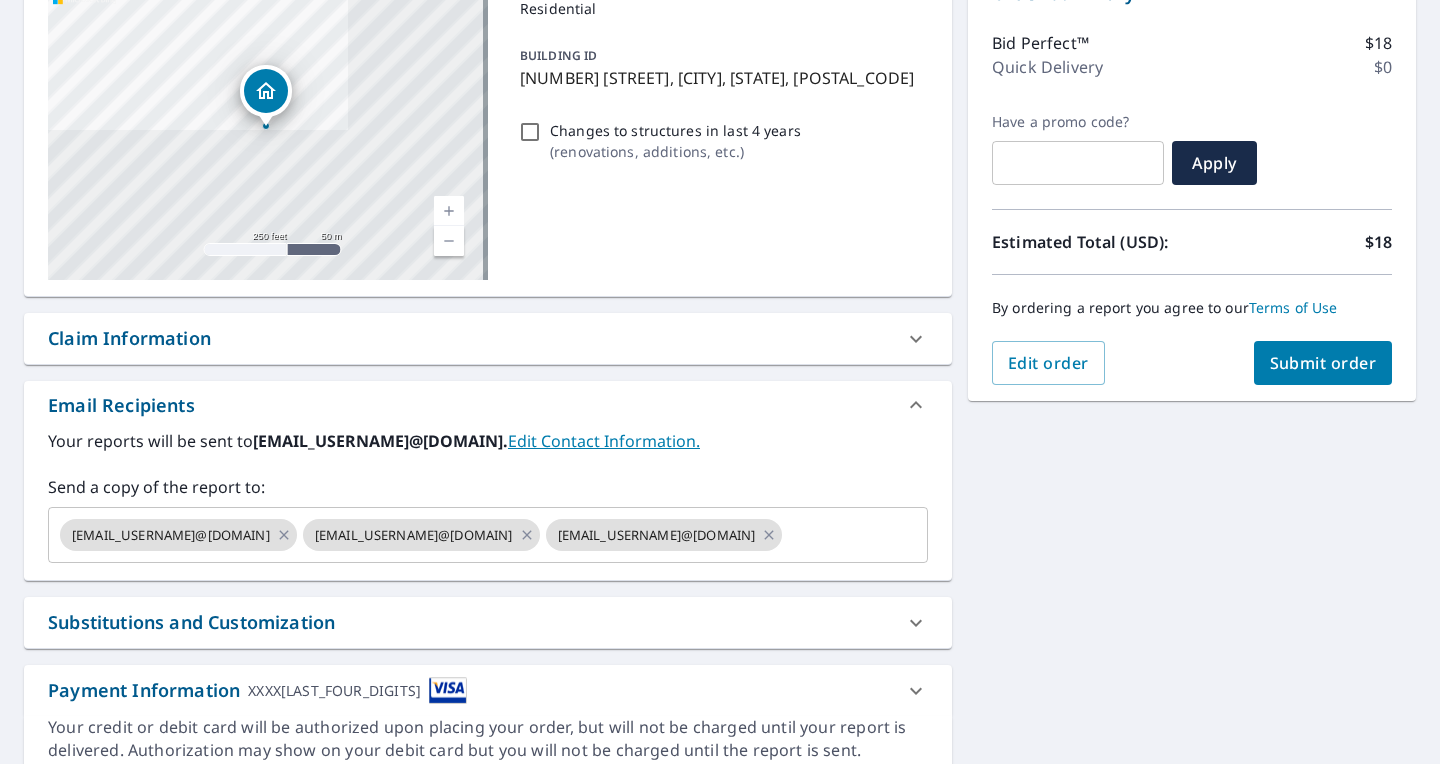scroll, scrollTop: 0, scrollLeft: 0, axis: both 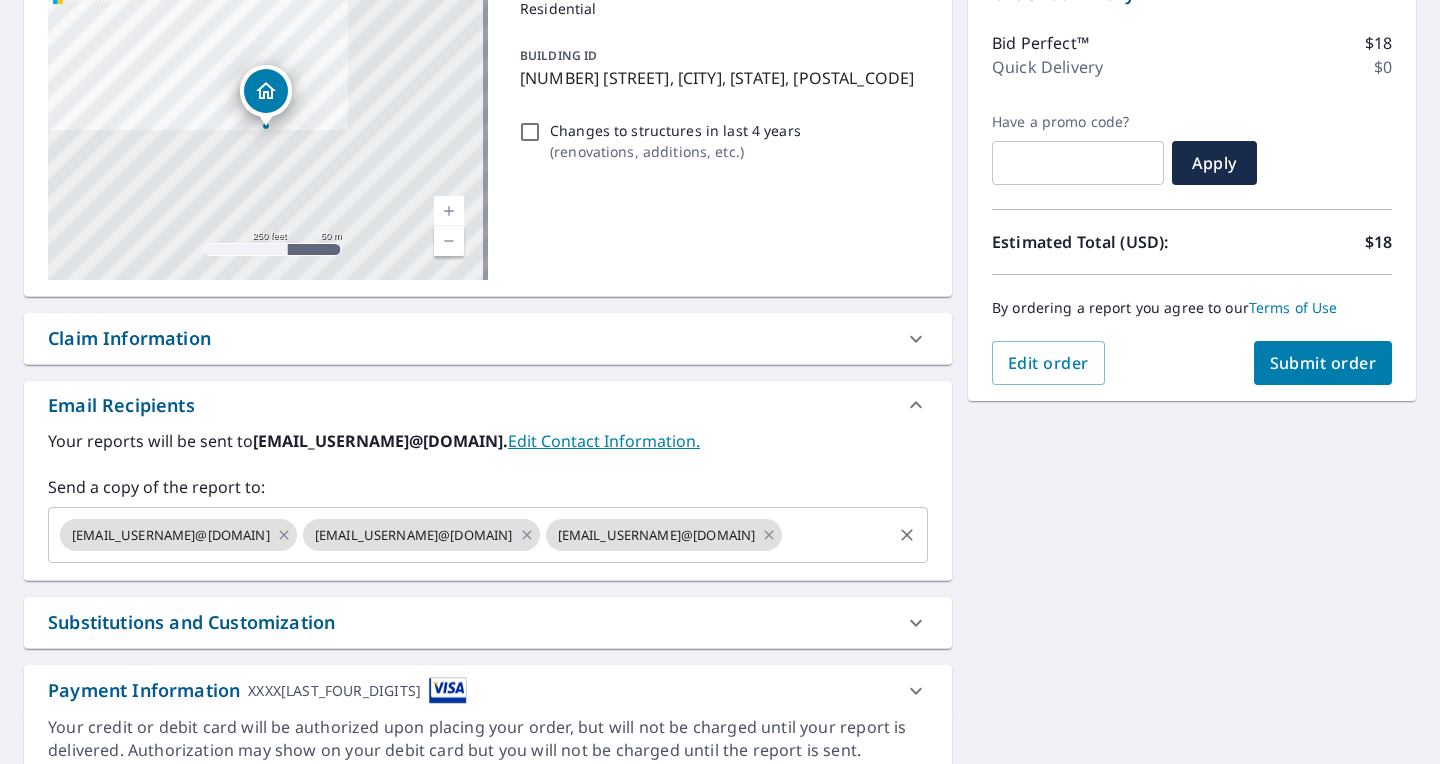 click at bounding box center (837, 535) 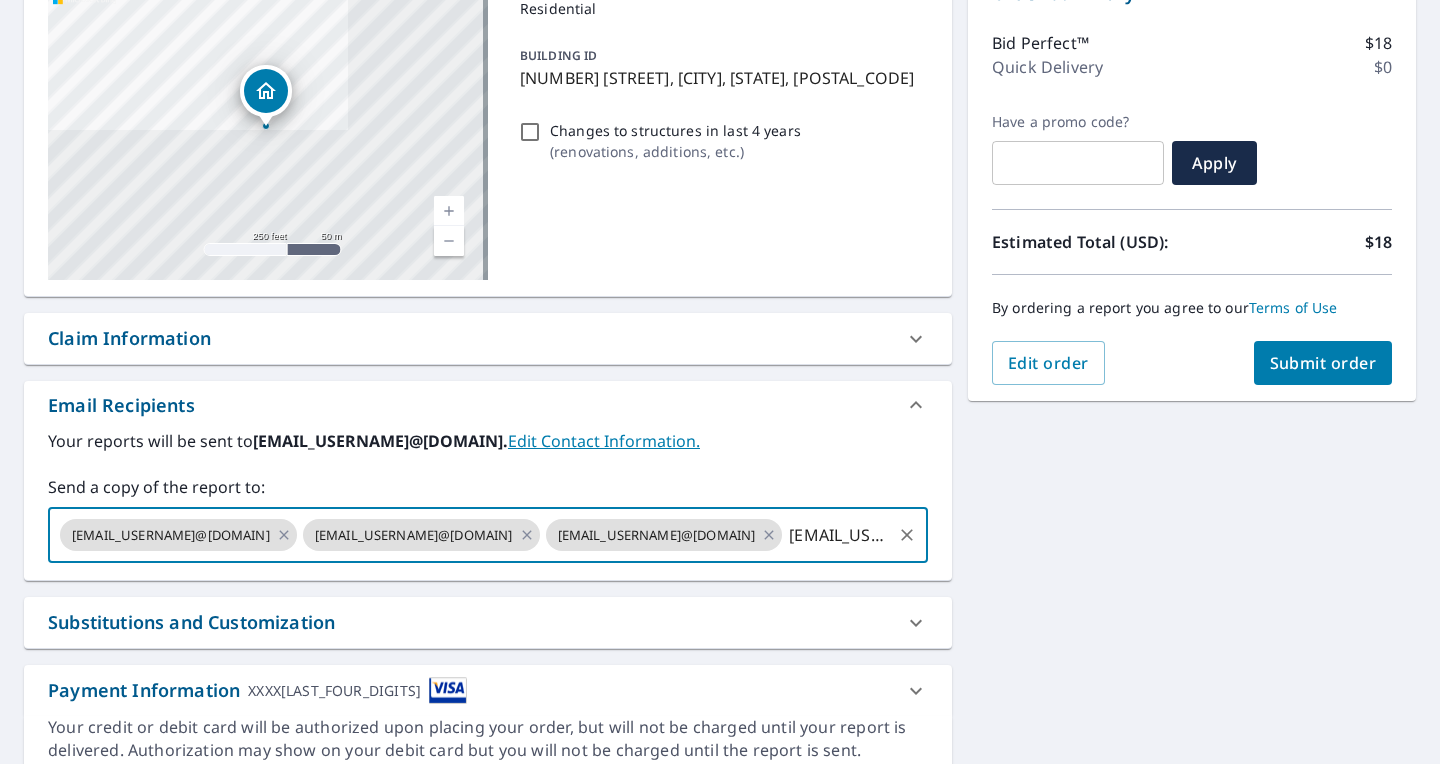 click on "[EMAIL_USERNAME]@[DOMAIN]" at bounding box center [837, 535] 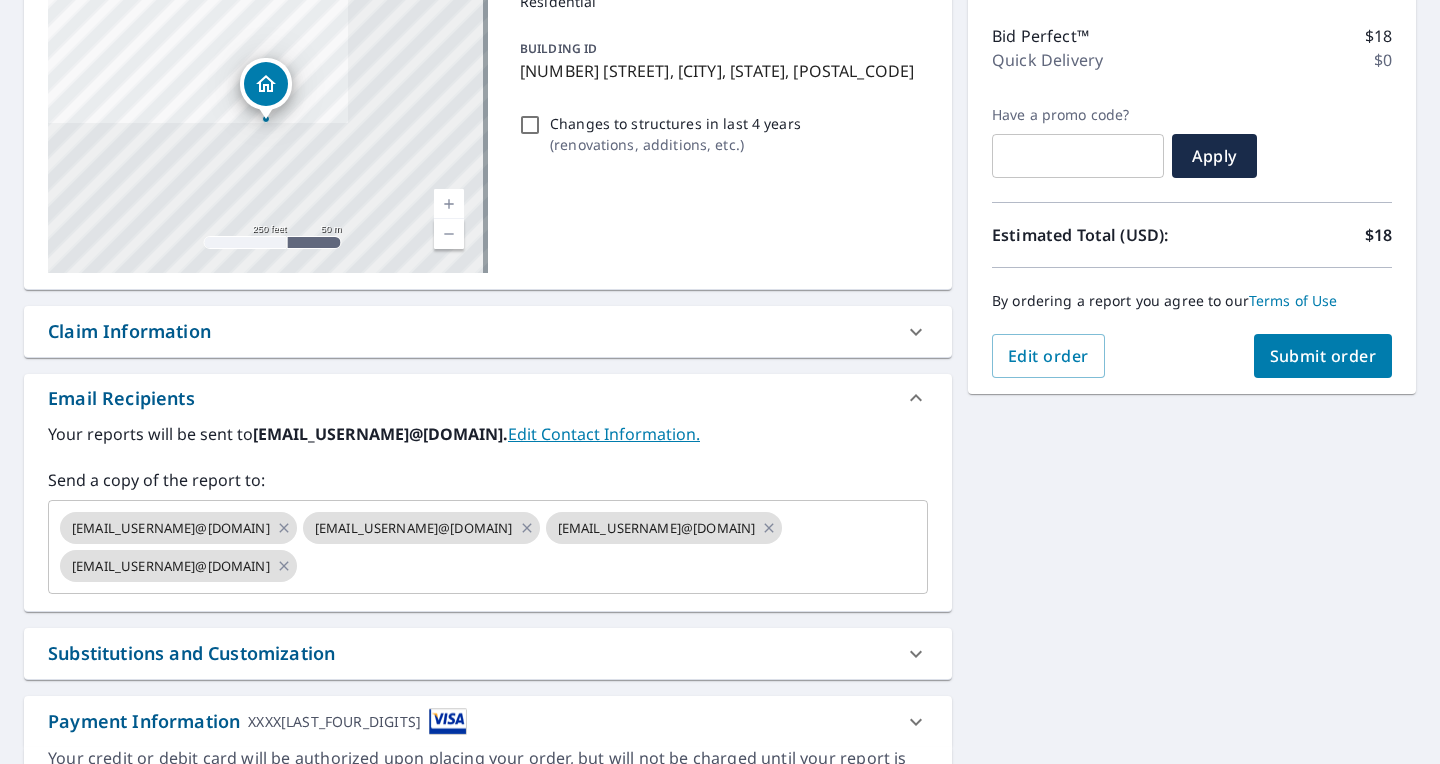 scroll, scrollTop: 215, scrollLeft: 0, axis: vertical 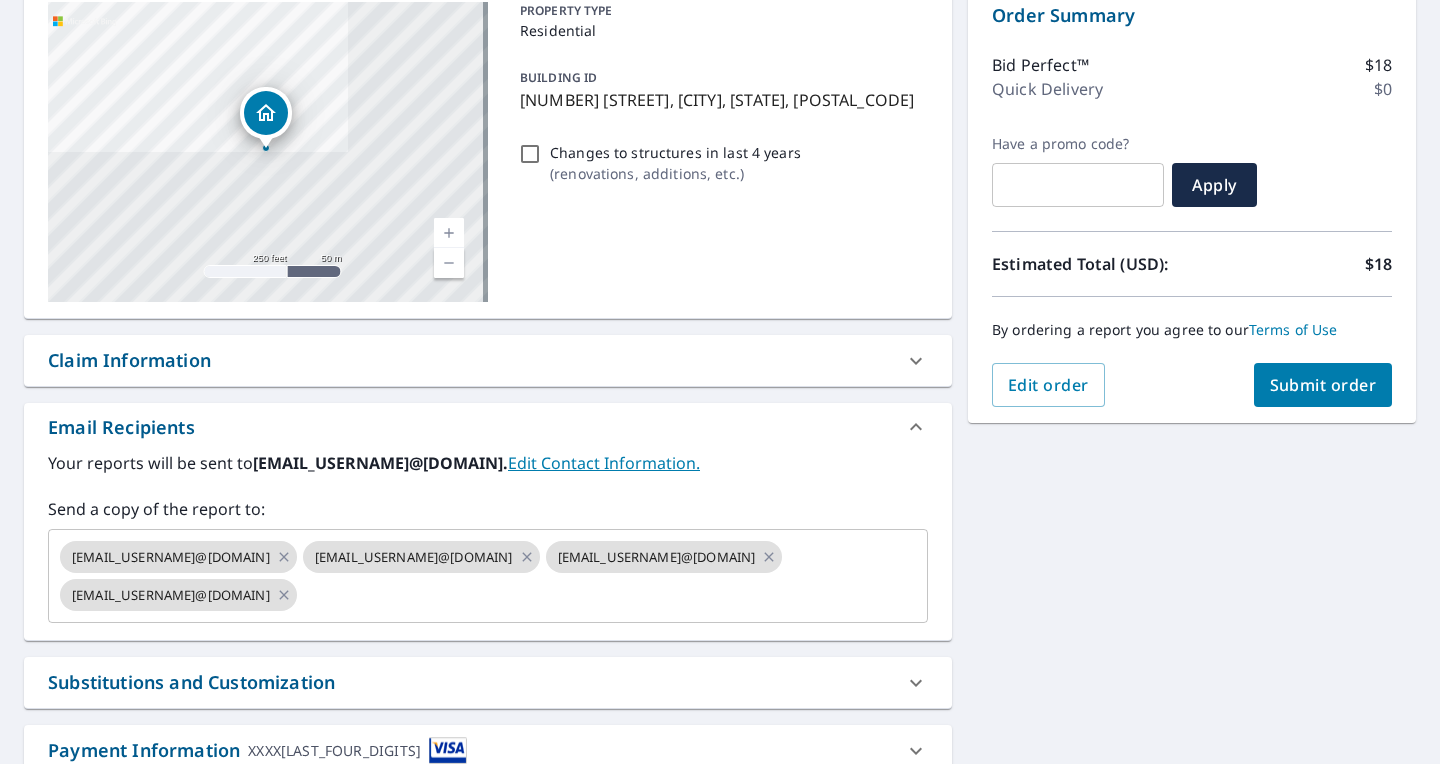 click on "Submit order" at bounding box center (1323, 385) 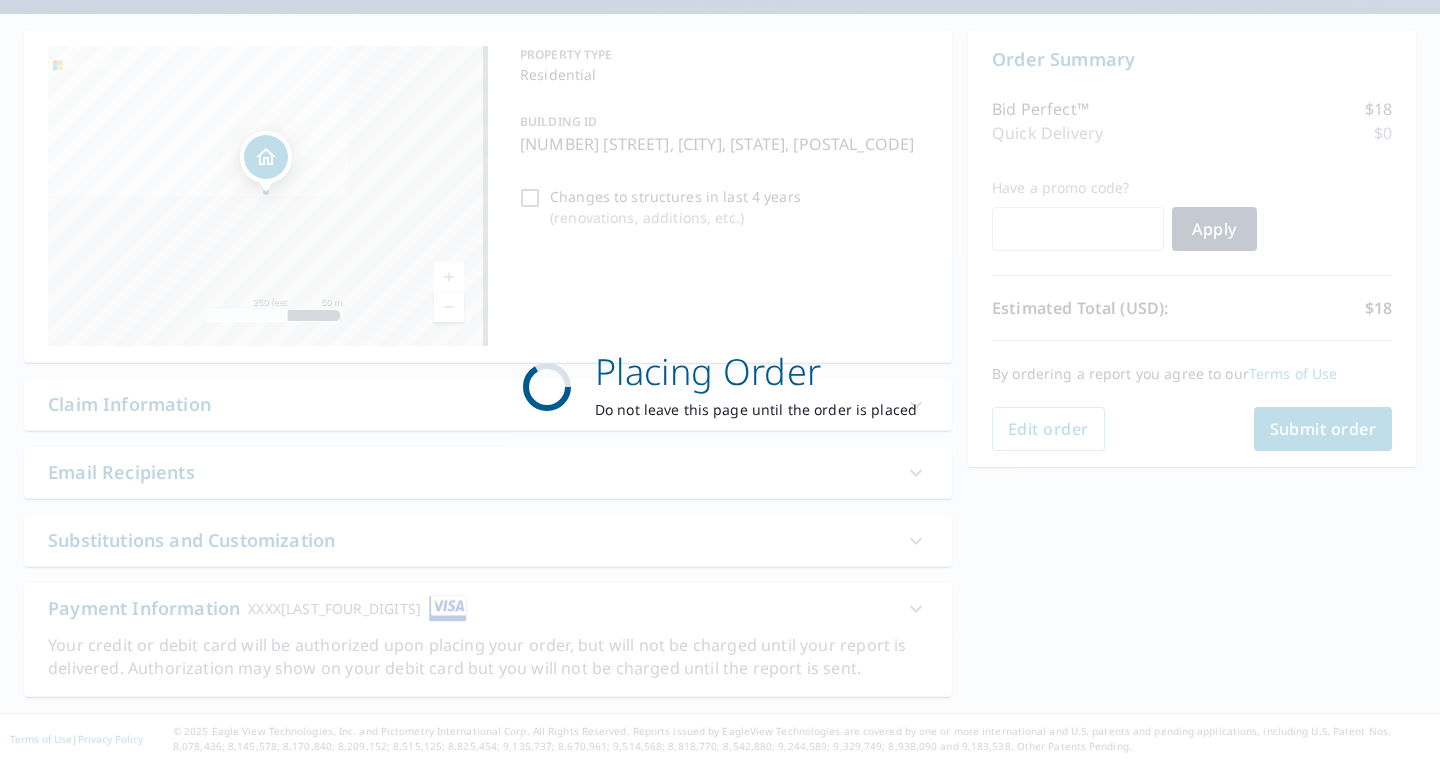 scroll, scrollTop: 171, scrollLeft: 0, axis: vertical 